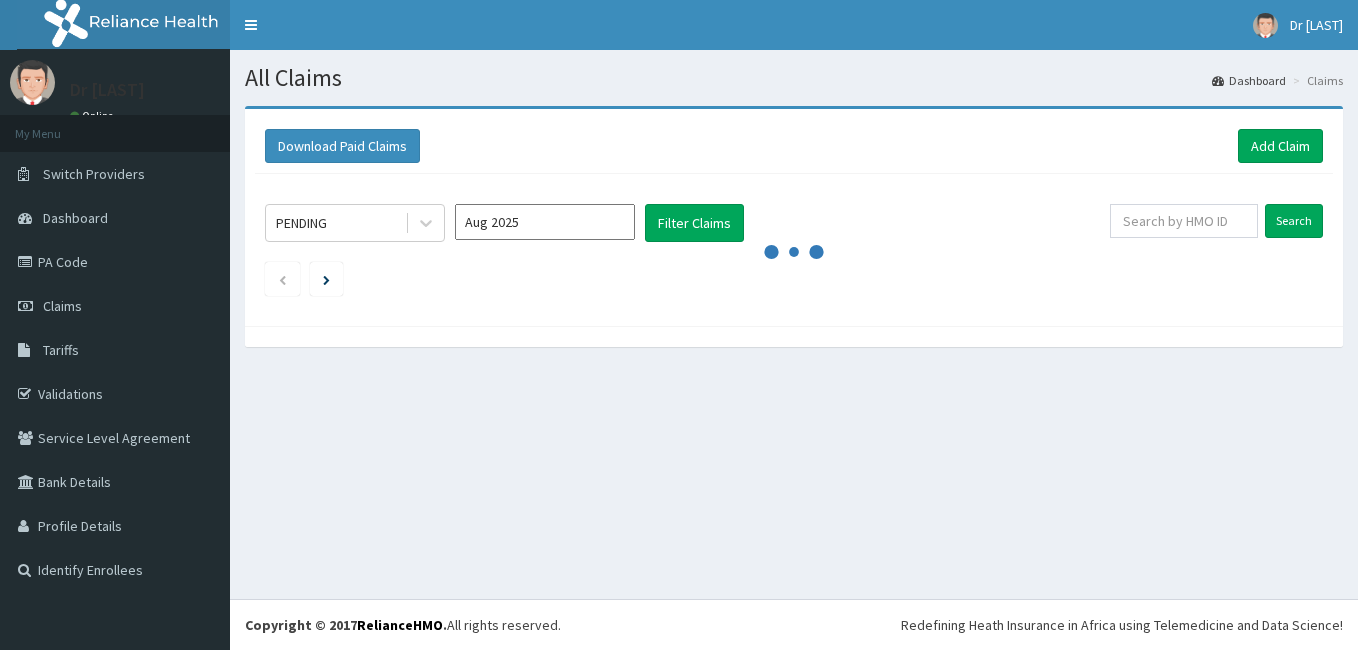 scroll, scrollTop: 0, scrollLeft: 0, axis: both 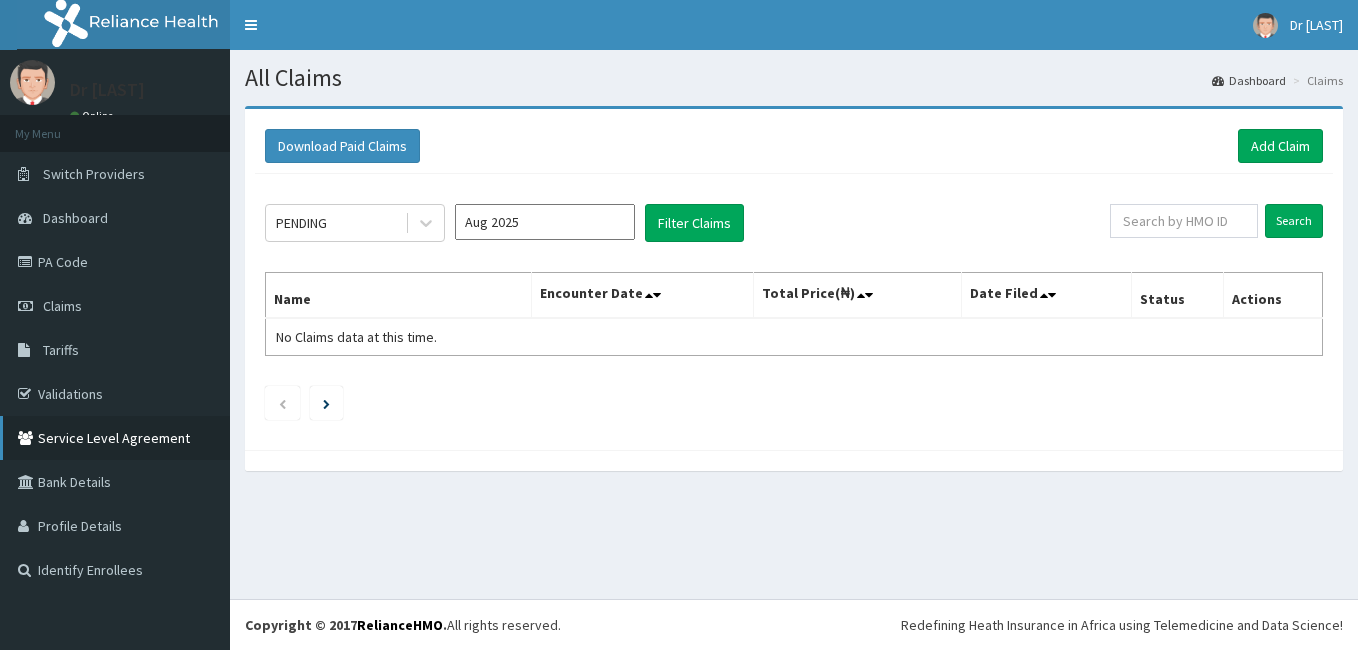 click on "Service Level Agreement" at bounding box center (115, 438) 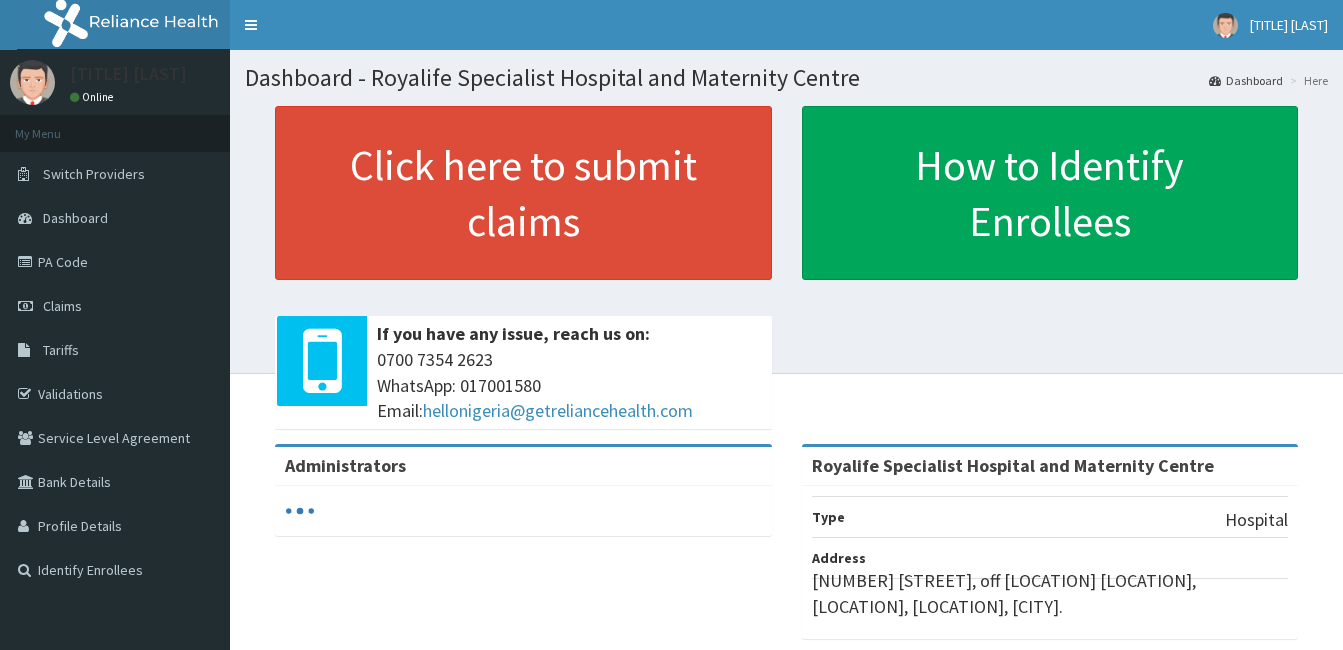 scroll, scrollTop: 0, scrollLeft: 0, axis: both 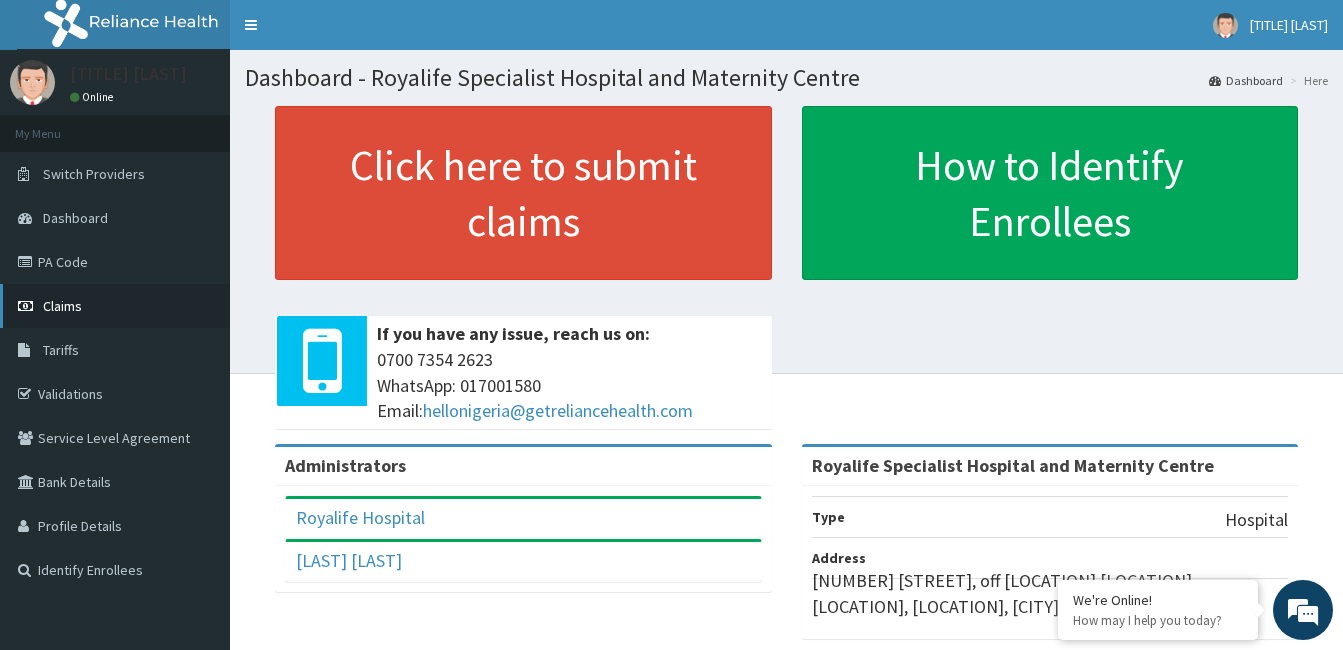click on "Claims" at bounding box center (62, 306) 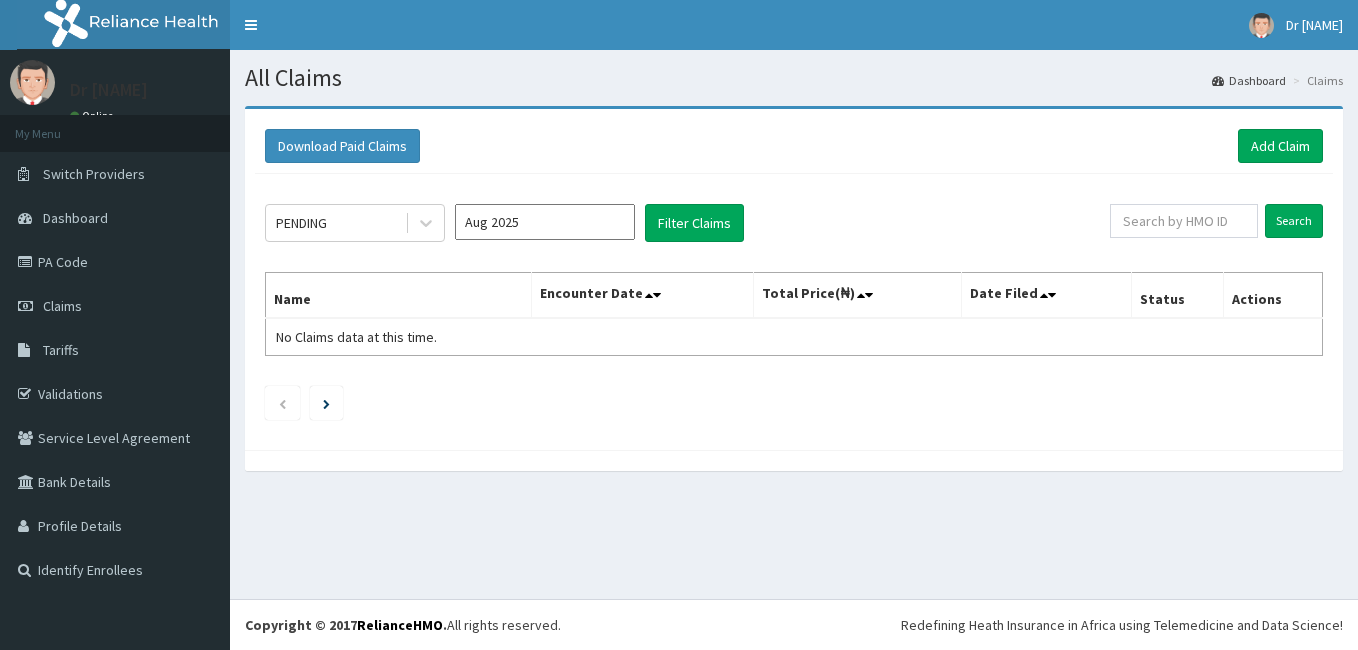 scroll, scrollTop: 0, scrollLeft: 0, axis: both 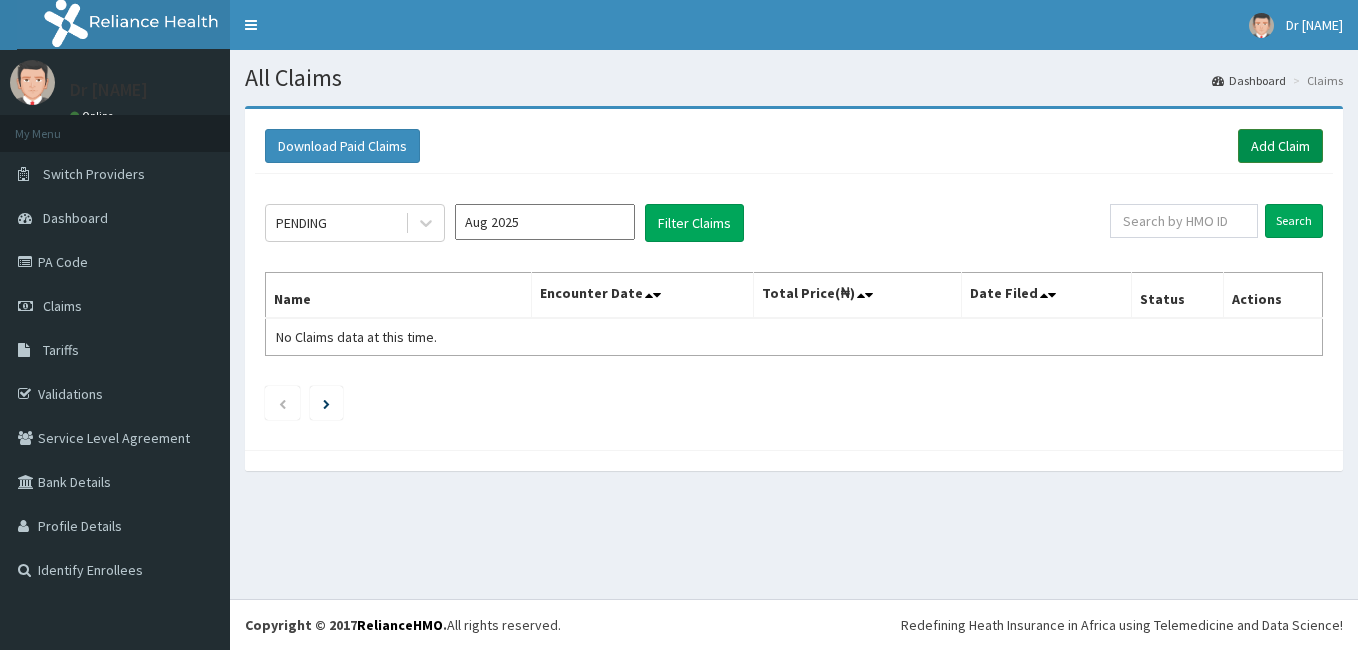 click on "Add Claim" at bounding box center [1280, 146] 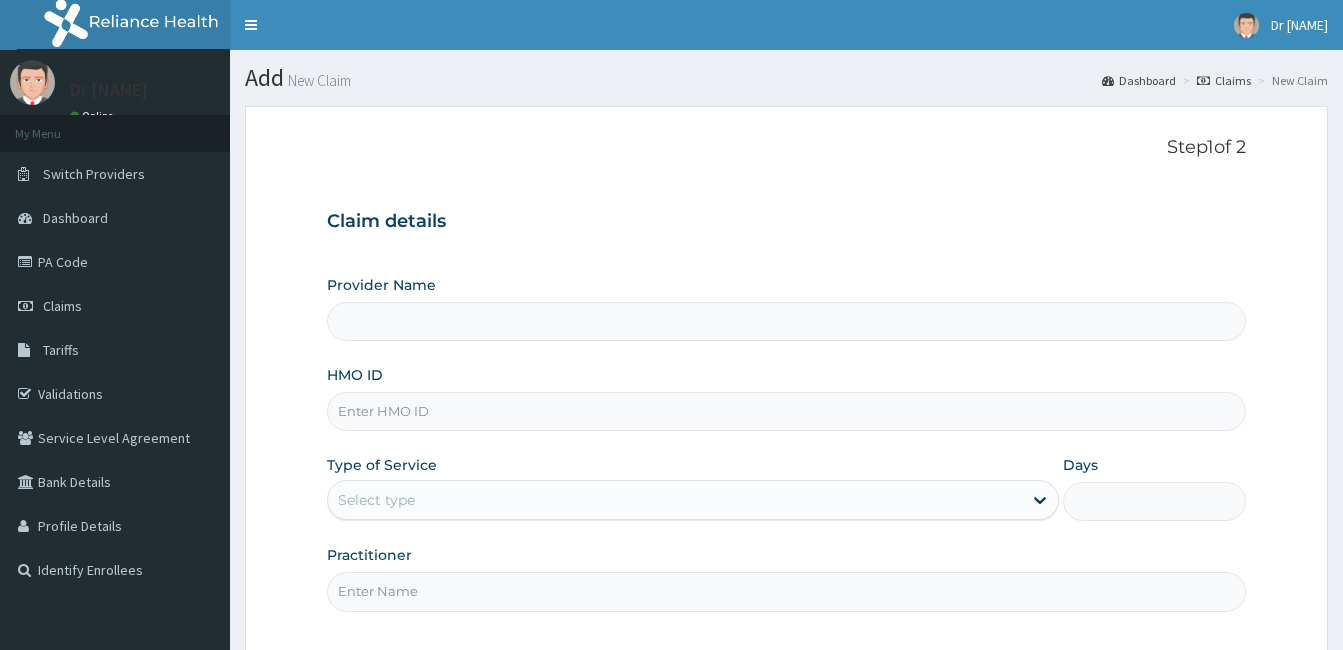 scroll, scrollTop: 0, scrollLeft: 0, axis: both 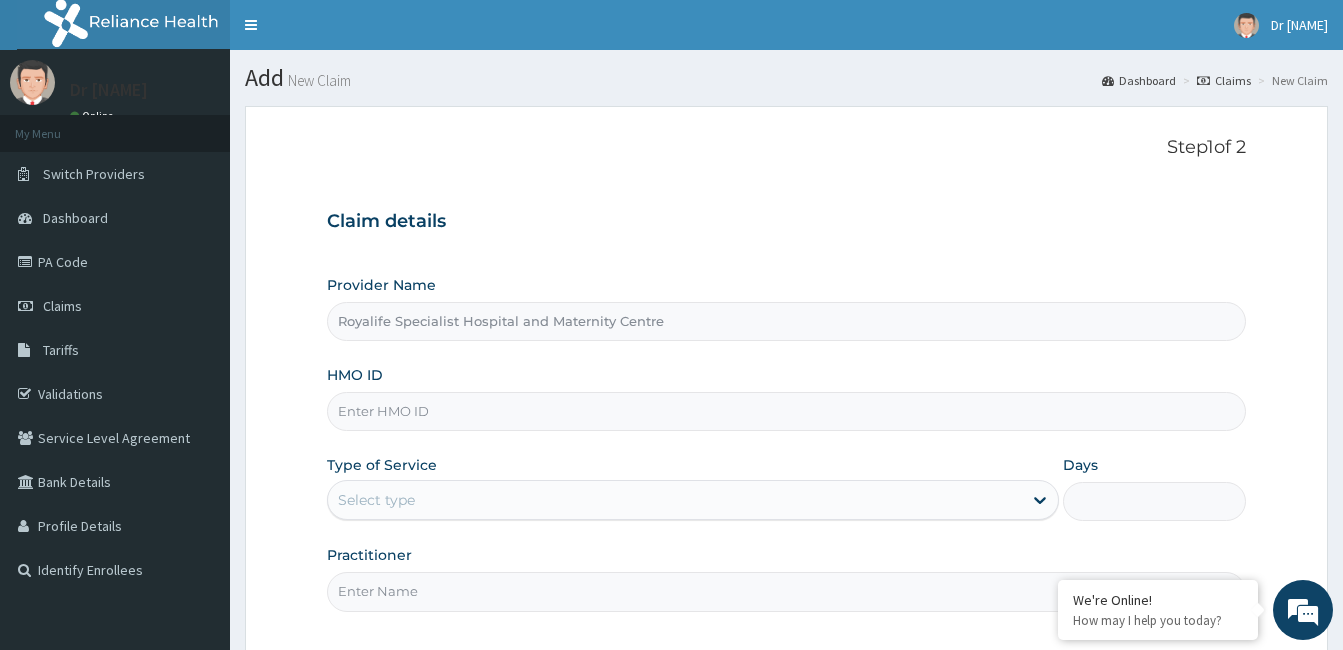 click on "HMO ID" at bounding box center (786, 411) 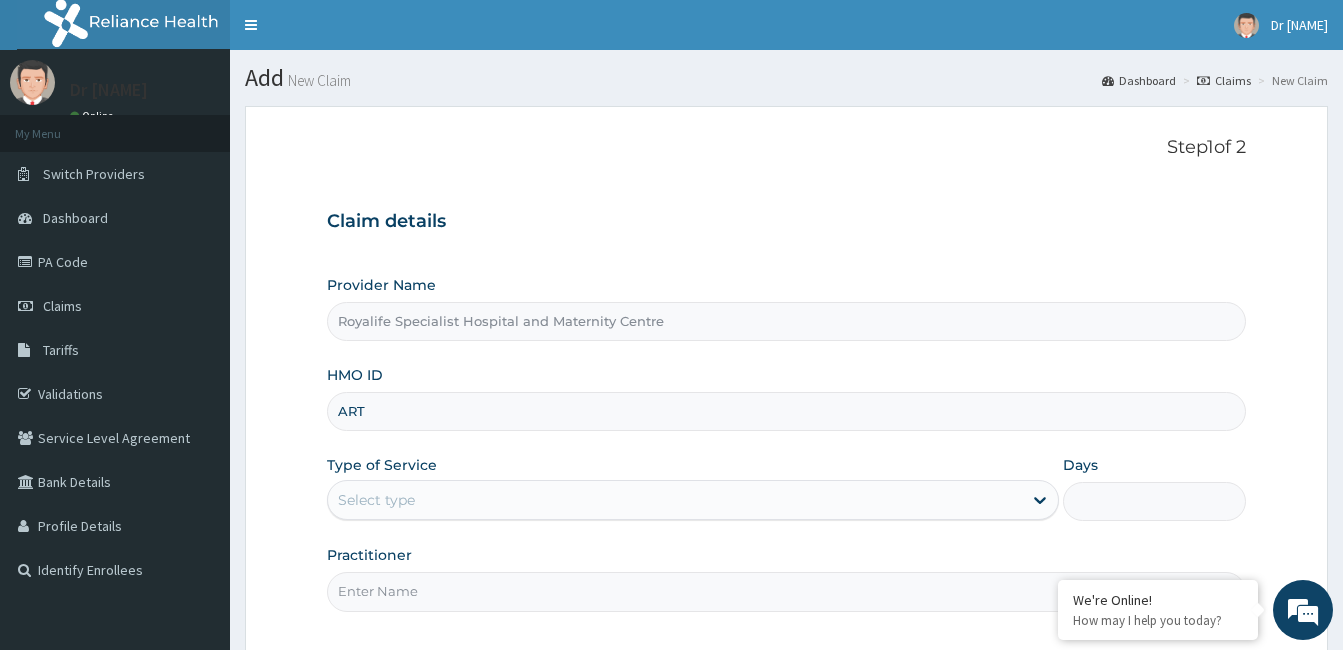scroll, scrollTop: 0, scrollLeft: 0, axis: both 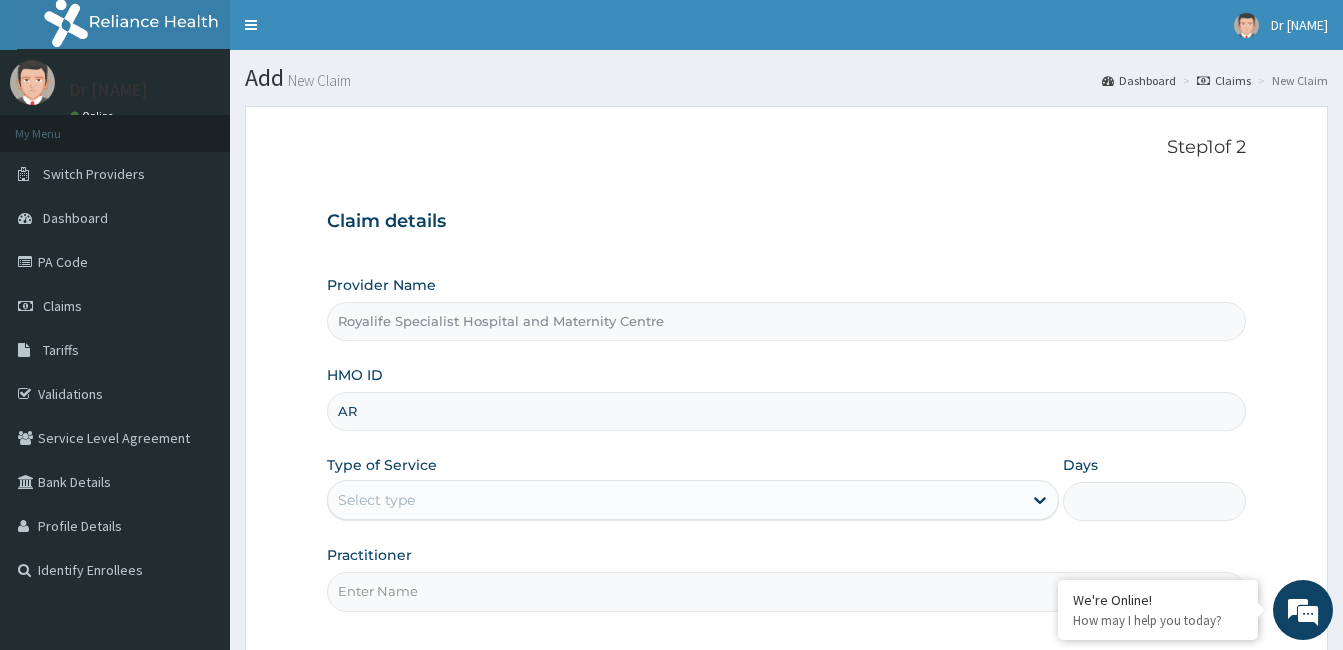type on "A" 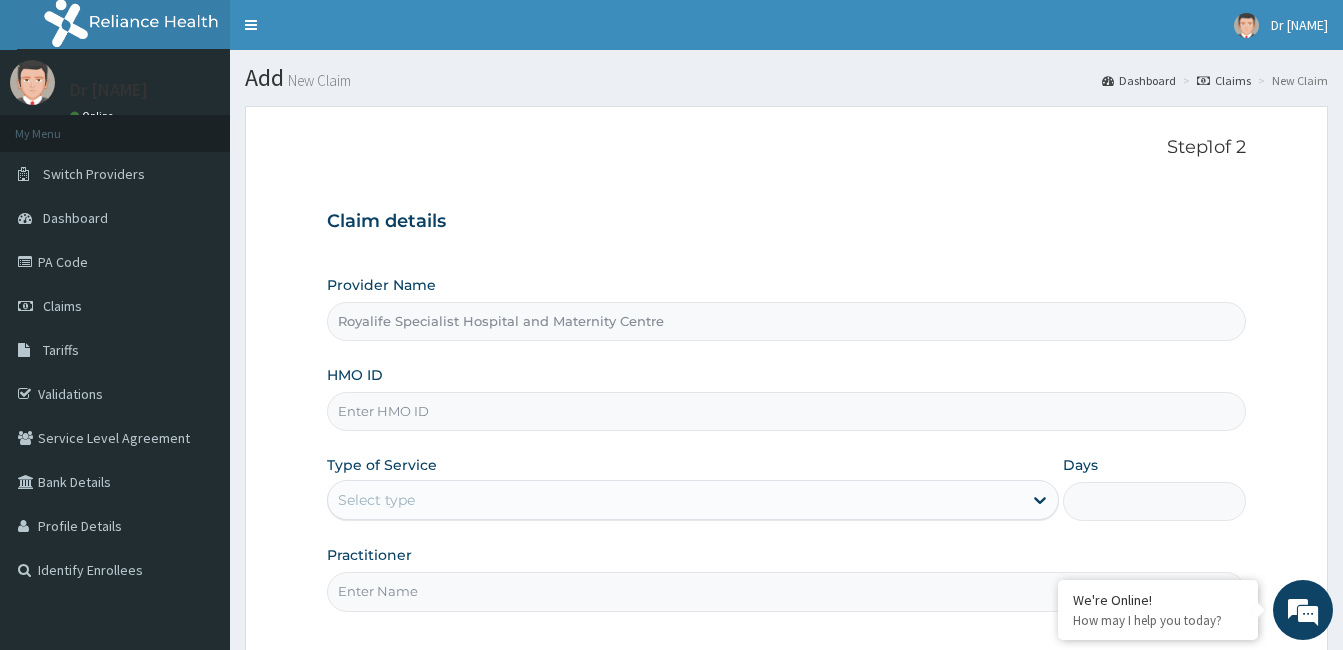 click on "HMO ID" at bounding box center (786, 411) 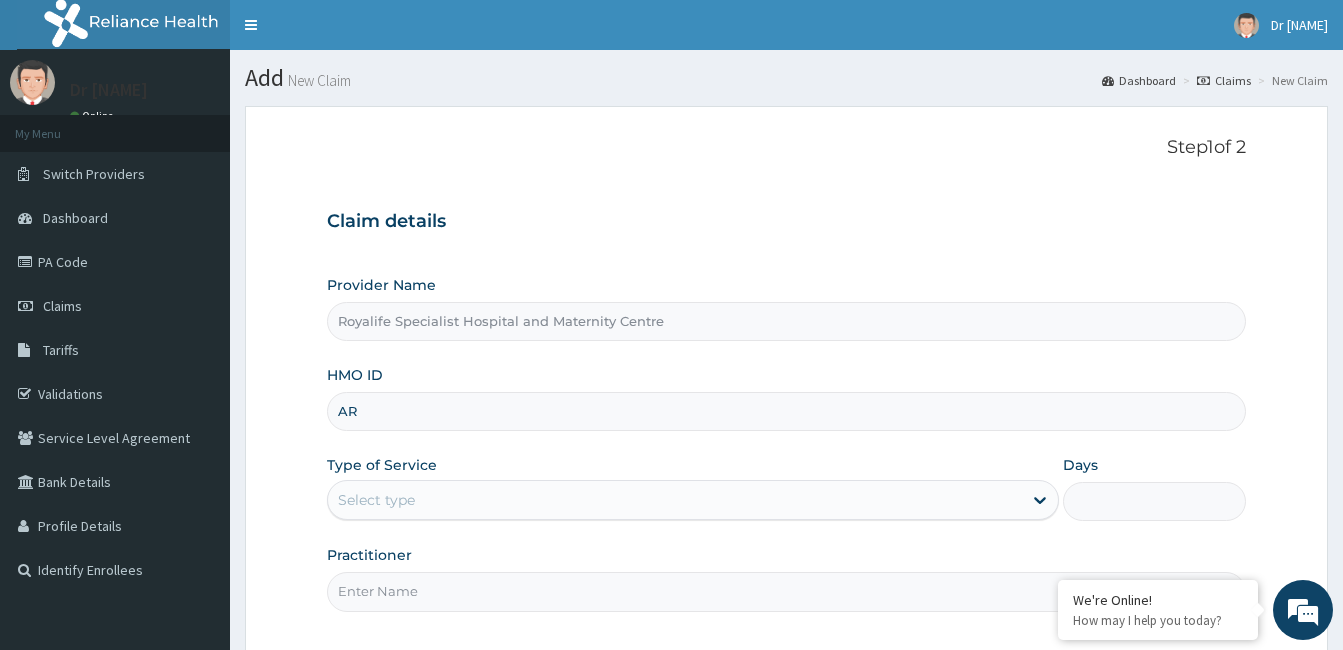 type on "A" 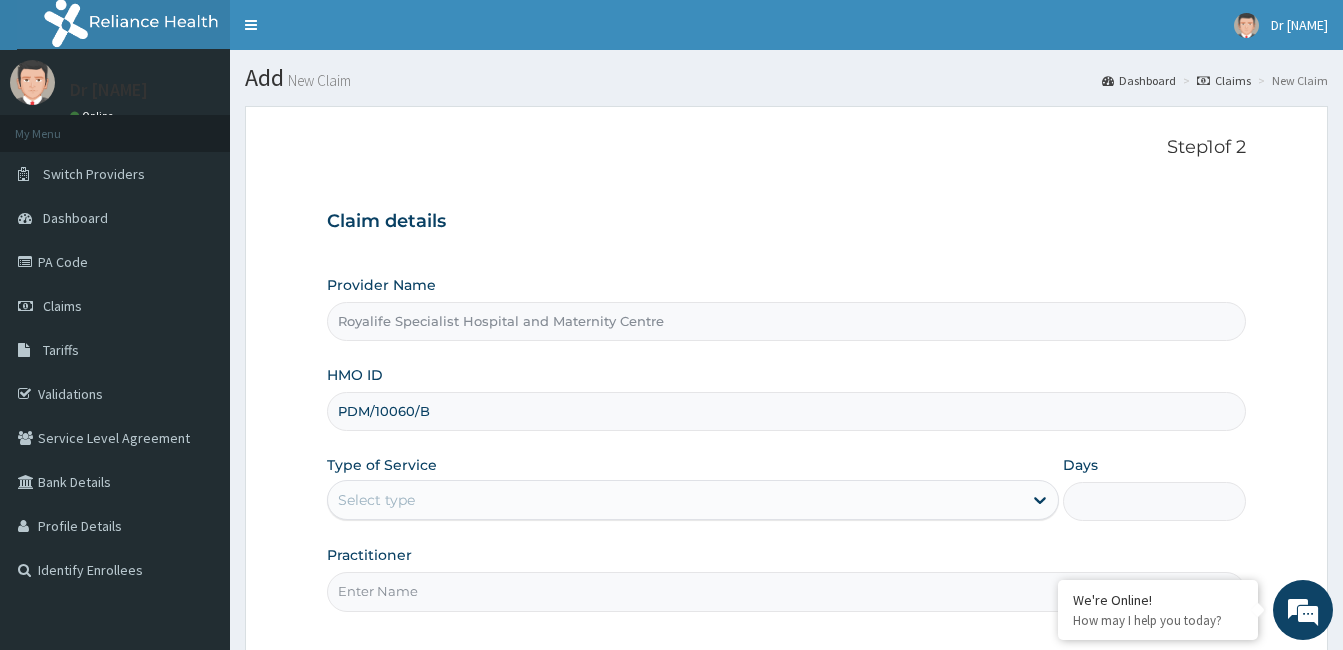 type on "PDM/10060/B" 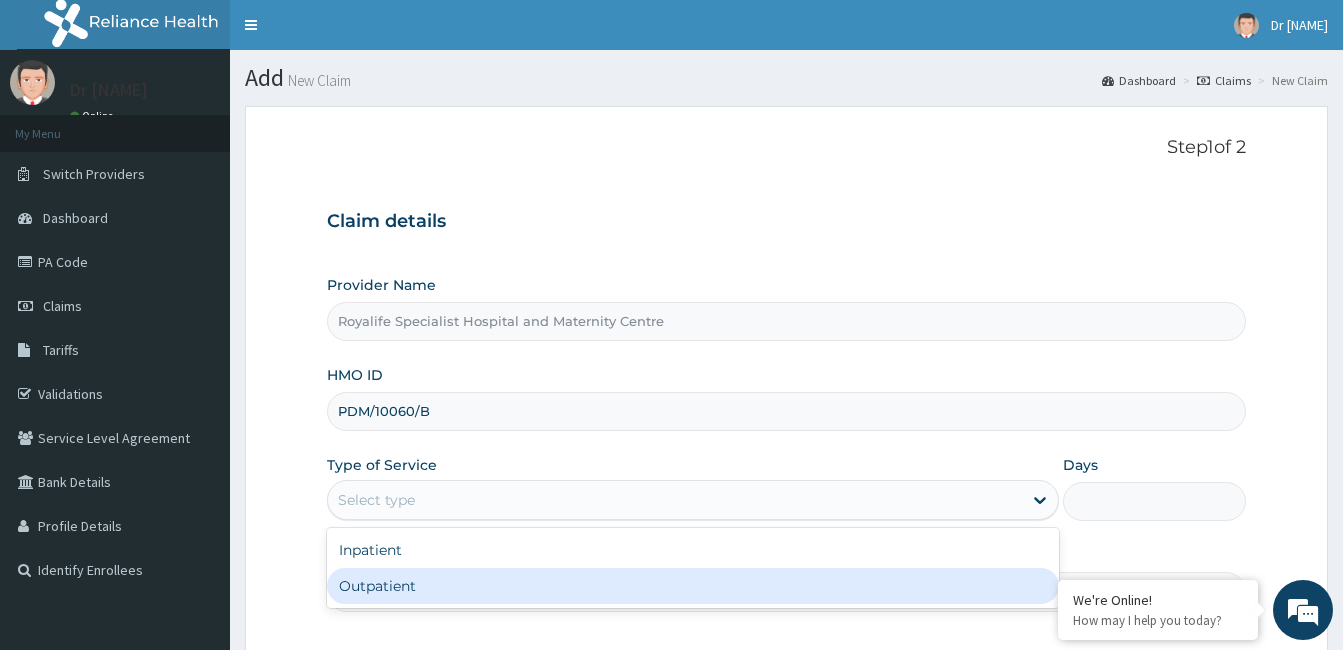 click on "Outpatient" at bounding box center [693, 586] 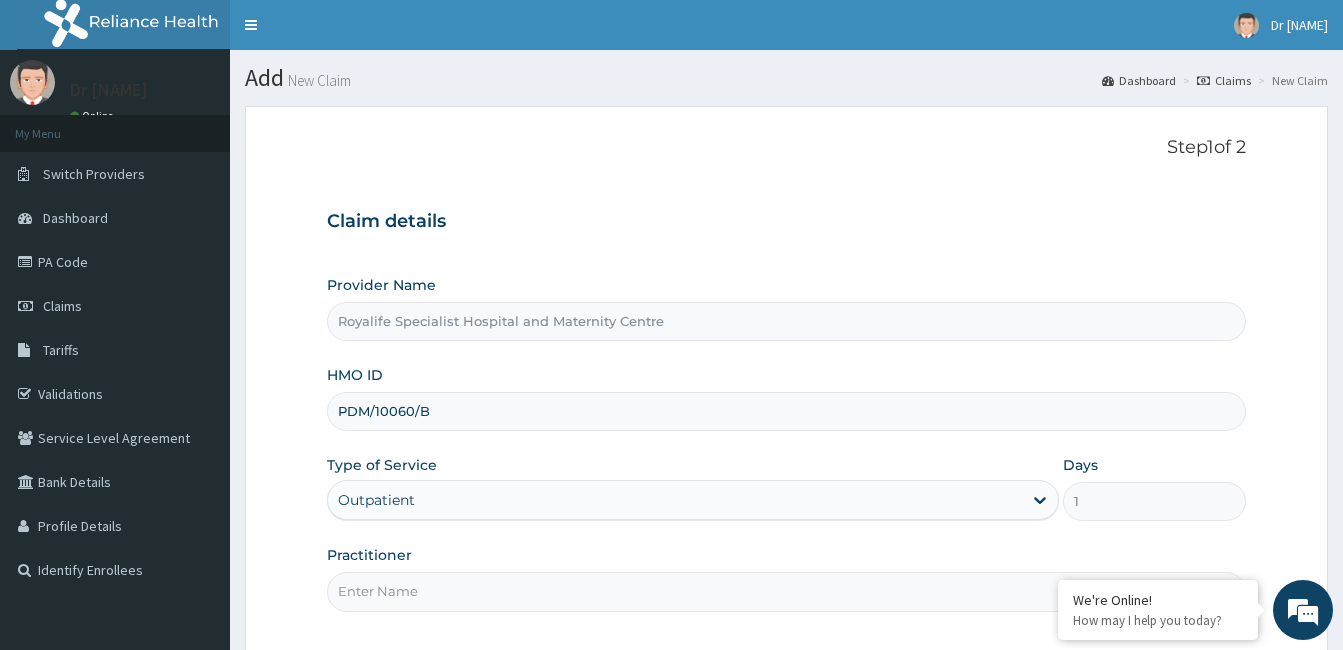 scroll, scrollTop: 144, scrollLeft: 0, axis: vertical 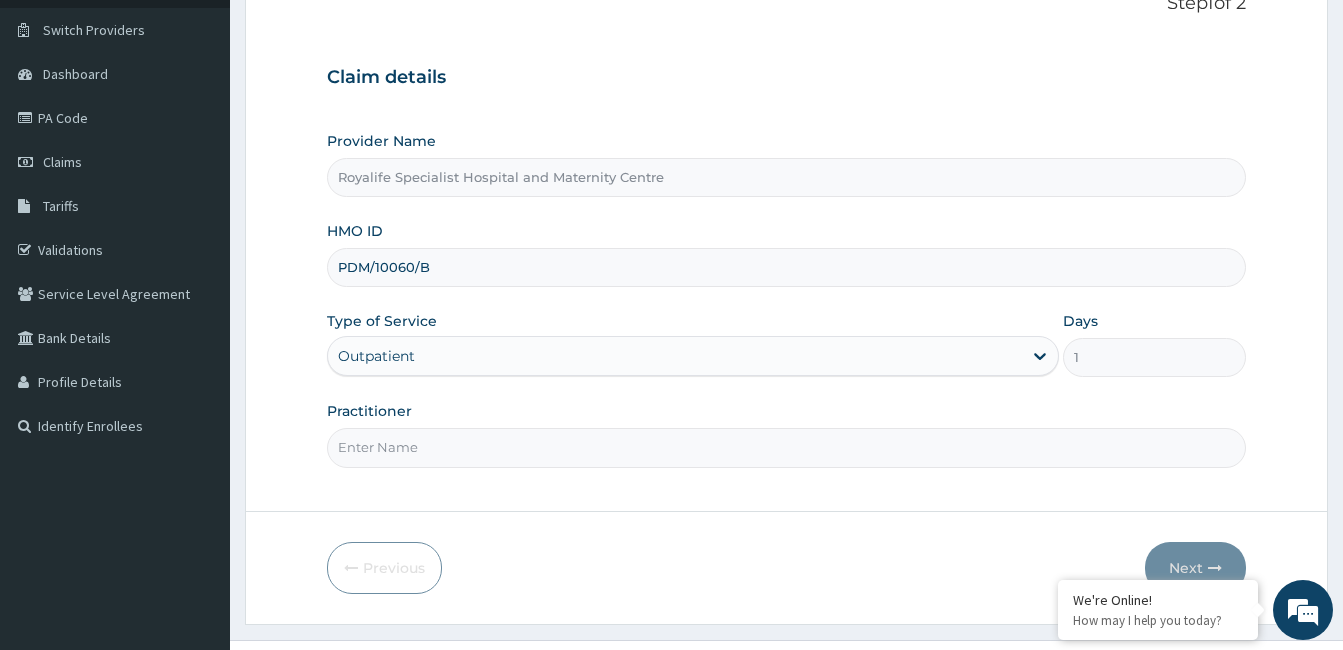 click on "Step  1  of 2 Claim details Provider Name Royalife Specialist Hospital and Maternity Centre HMO ID [MEDICAL_ID] Type of Service option Outpatient, selected.   Select is focused ,type to refine list, press Down to open the menu,  Outpatient Days 1 Practitioner     Previous   Next" at bounding box center [786, 293] 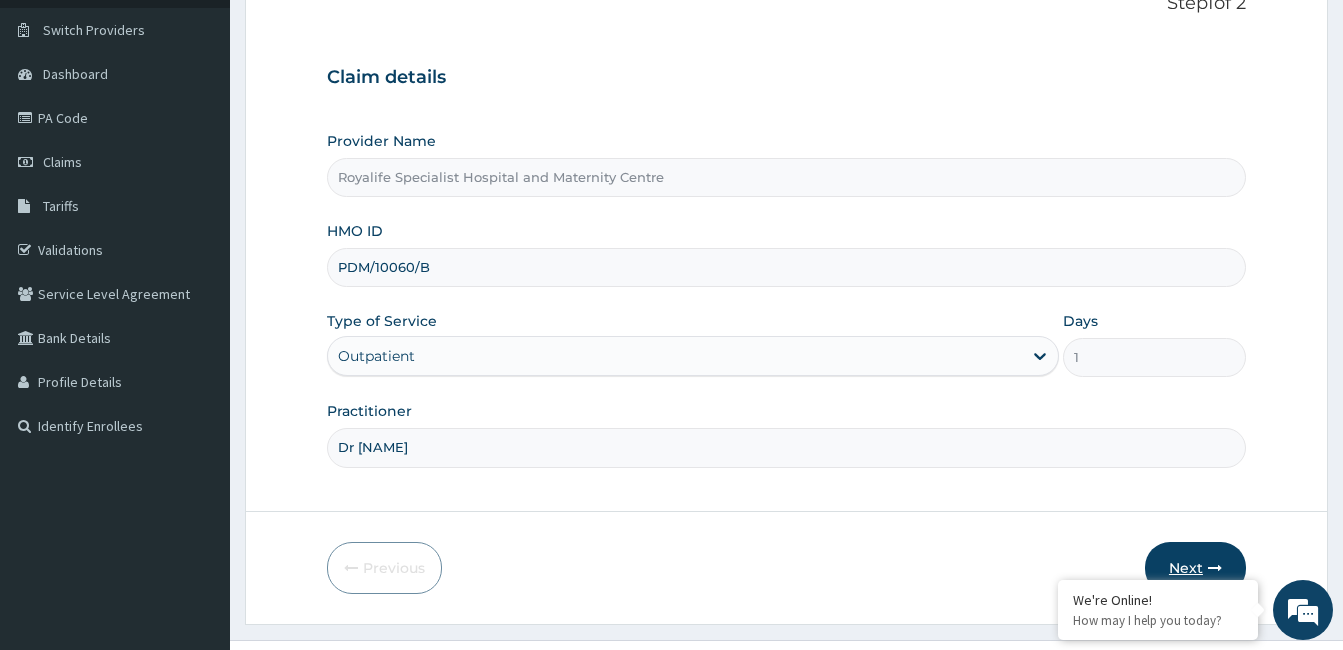 click on "Next" at bounding box center (1195, 568) 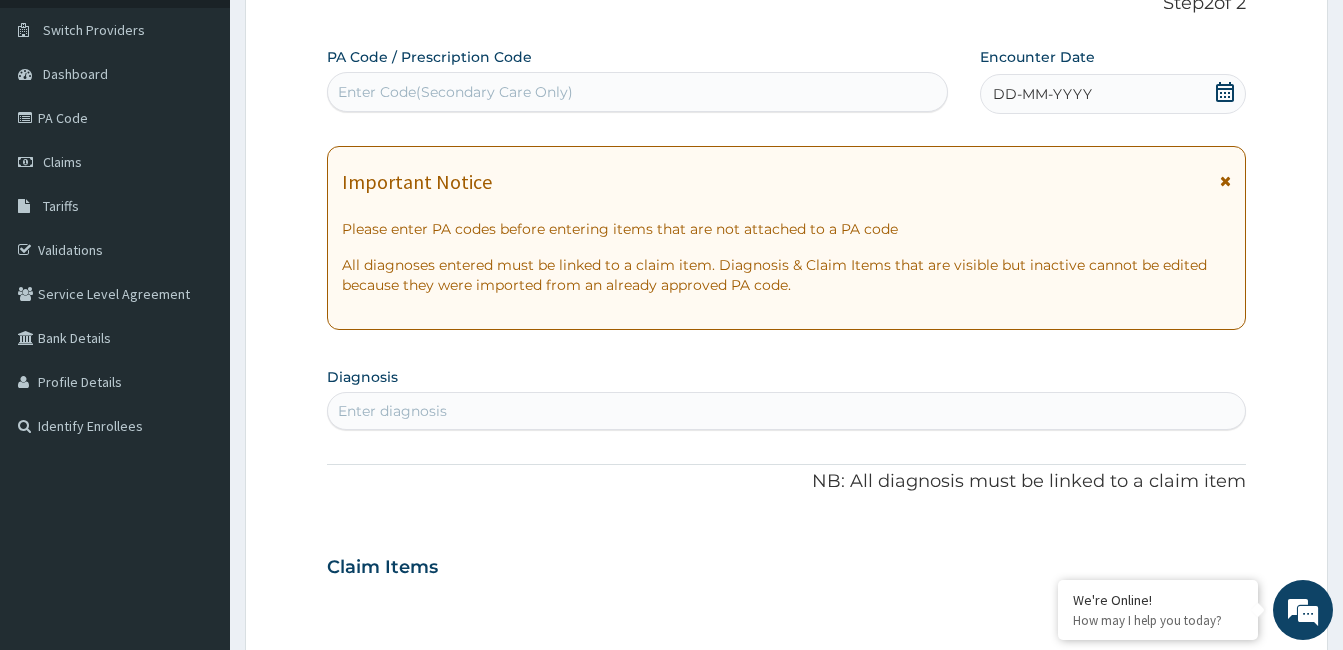 click 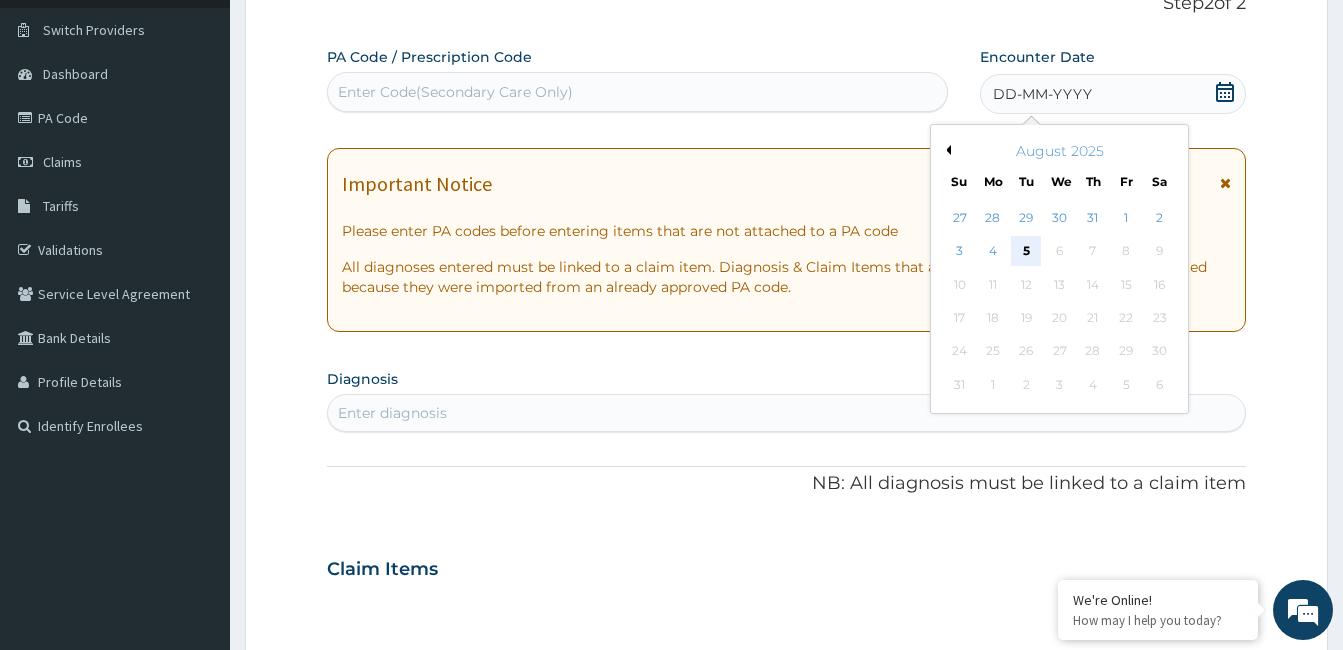click on "5" at bounding box center [1026, 252] 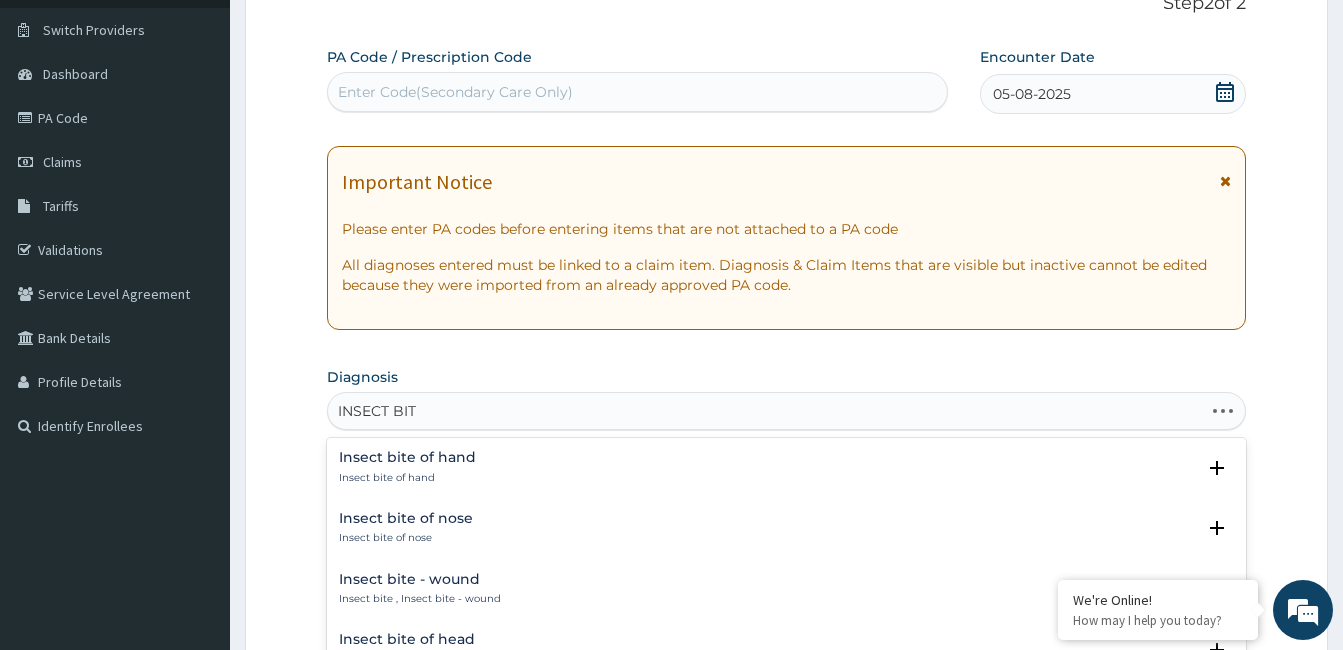 type on "INSECT BITE" 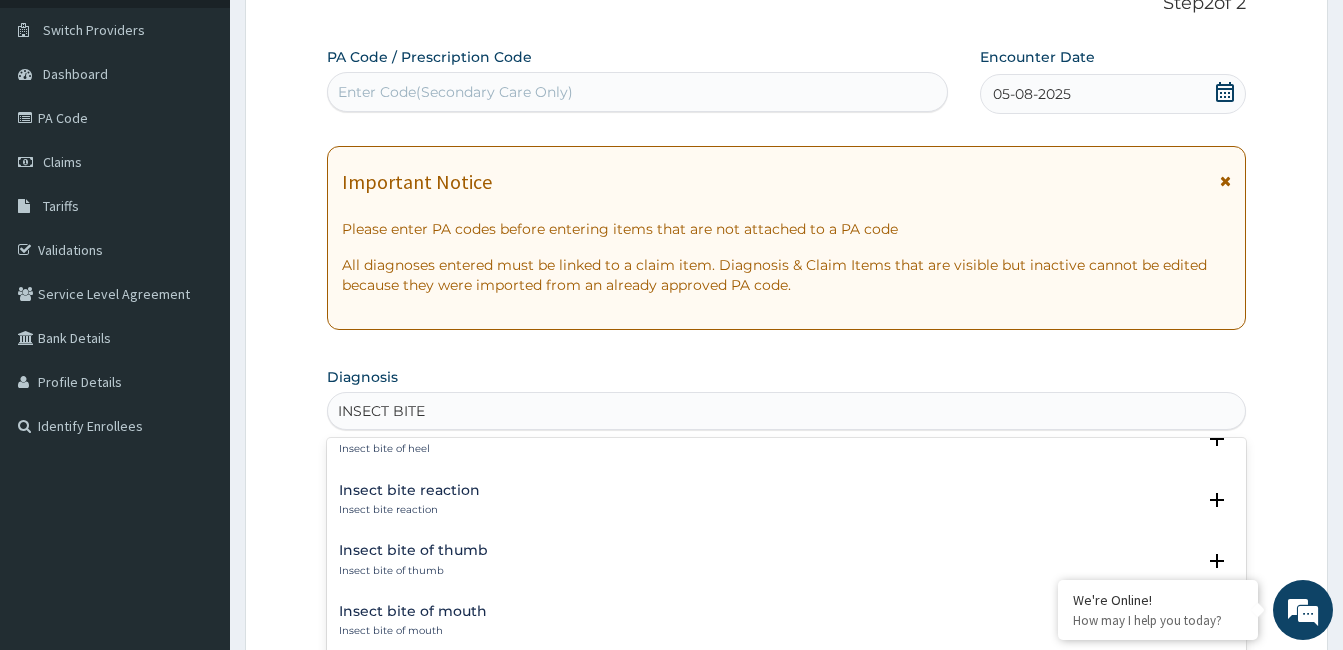 scroll, scrollTop: 272, scrollLeft: 0, axis: vertical 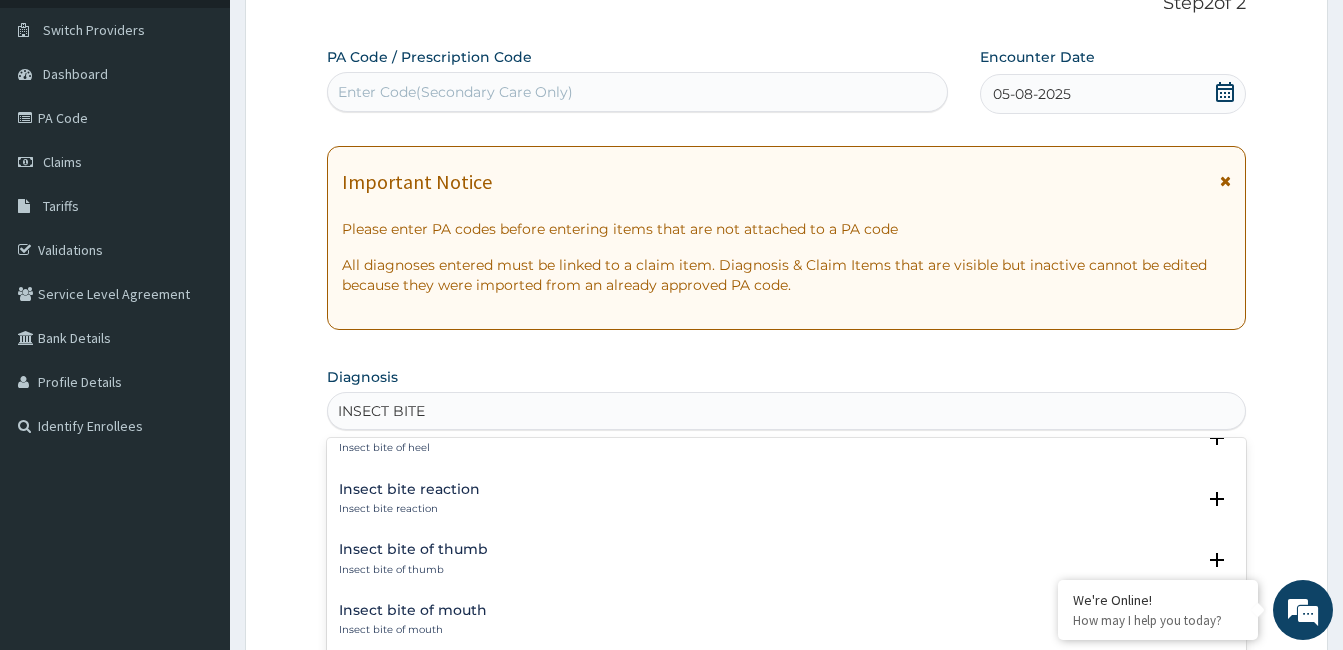 click on "Insect bite reaction Insect bite reaction" at bounding box center [786, 499] 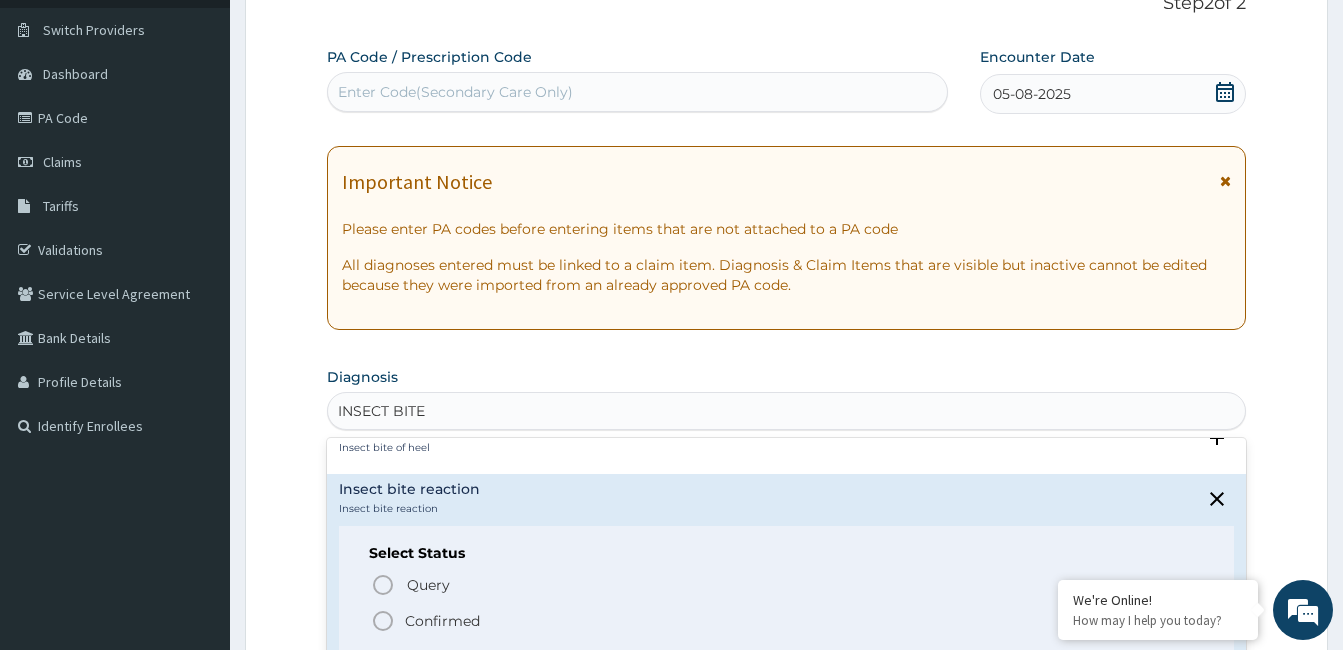click on "Confirmed" at bounding box center (442, 621) 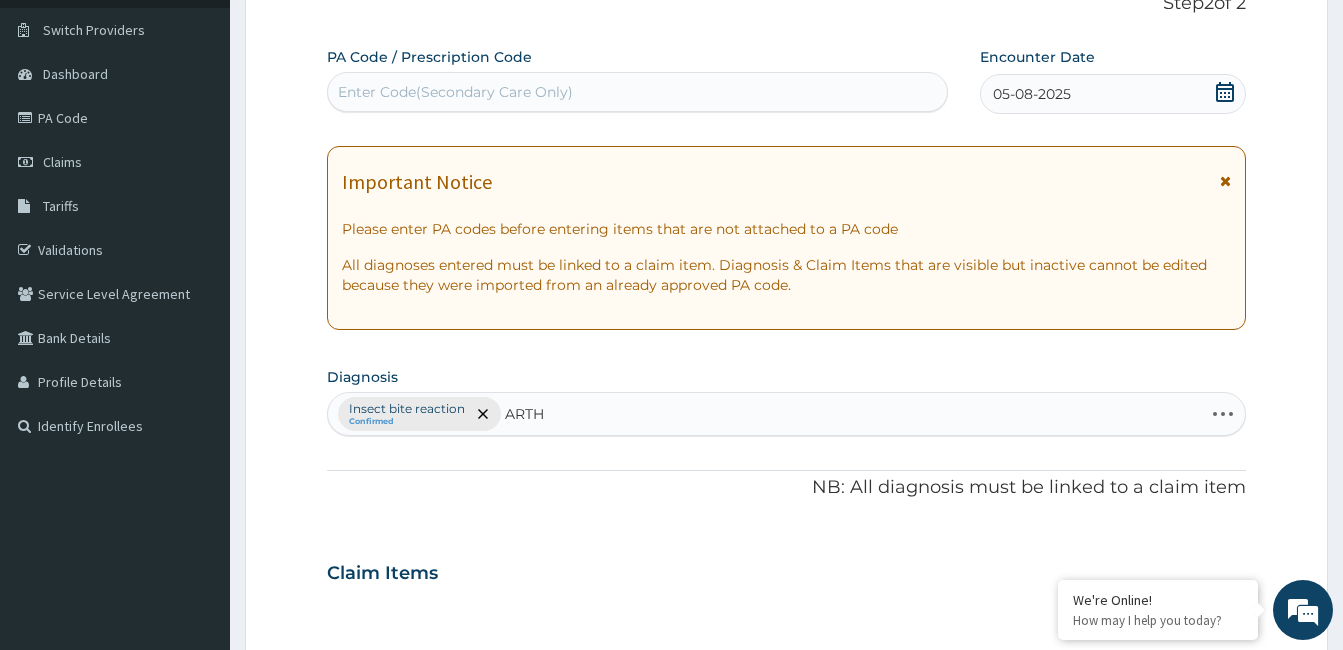 type on "ARTHR" 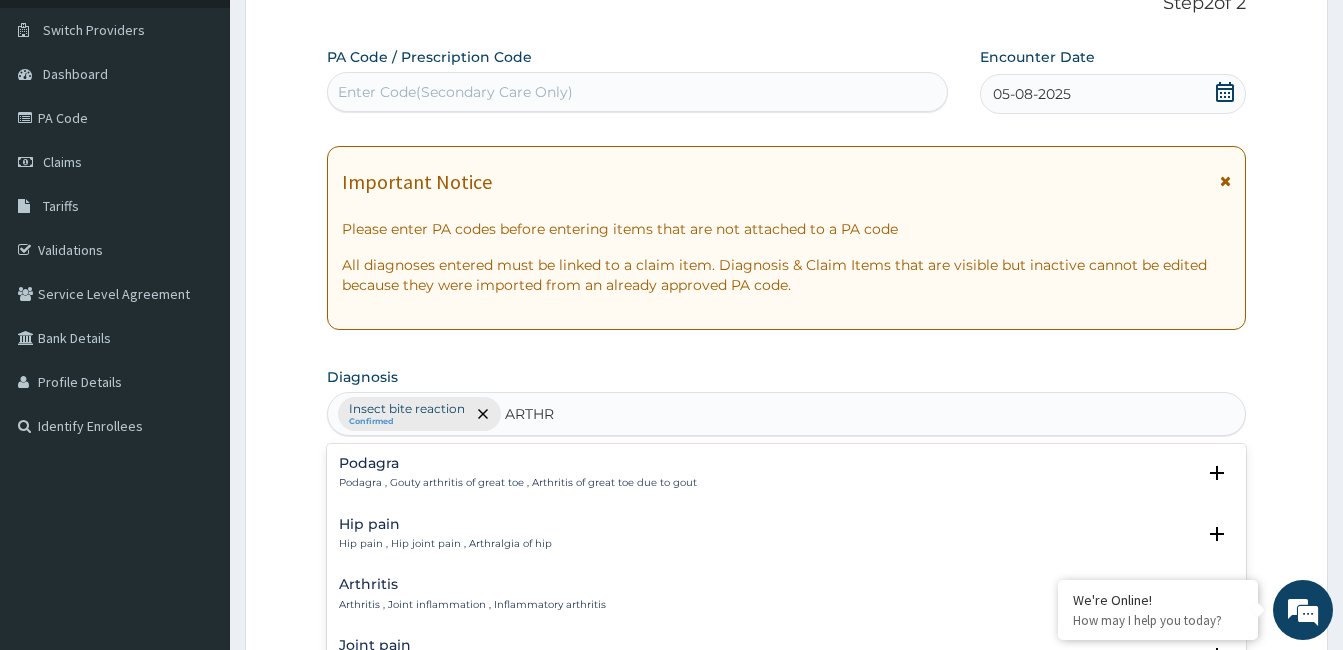 click on "Arthritis , Joint inflammation , Inflammatory arthritis" at bounding box center [472, 605] 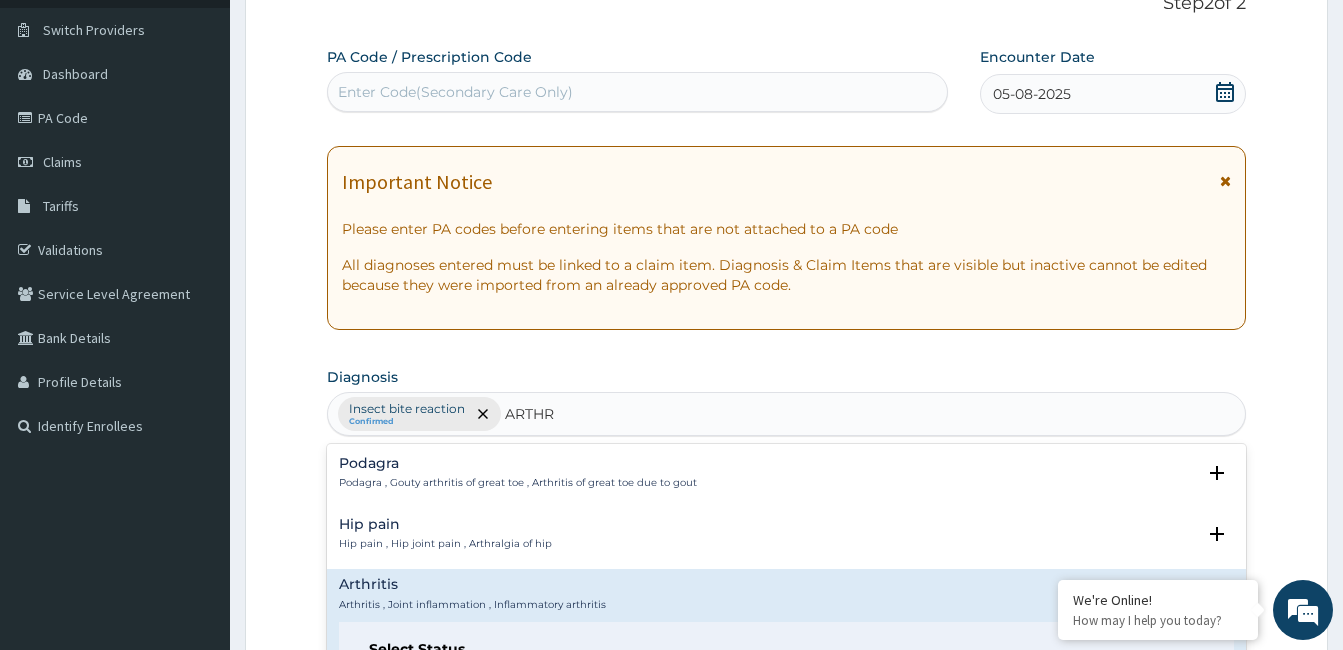 scroll, scrollTop: 142, scrollLeft: 0, axis: vertical 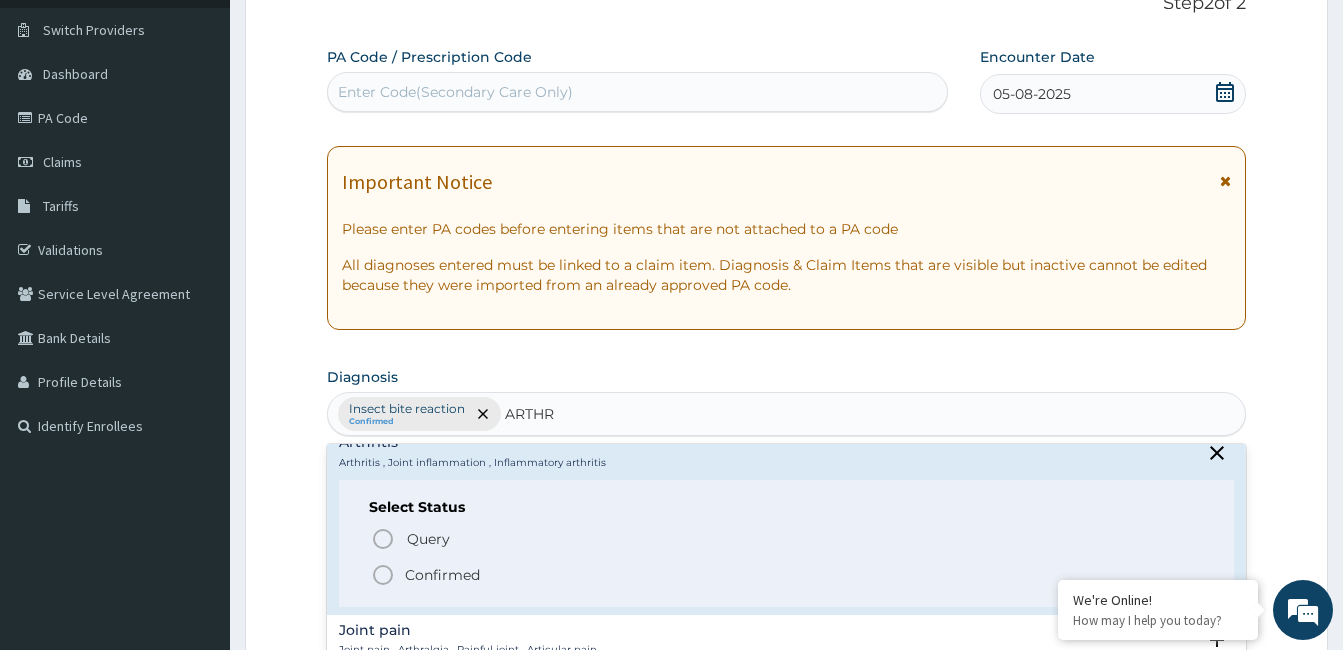 click on "Confirmed" at bounding box center (787, 575) 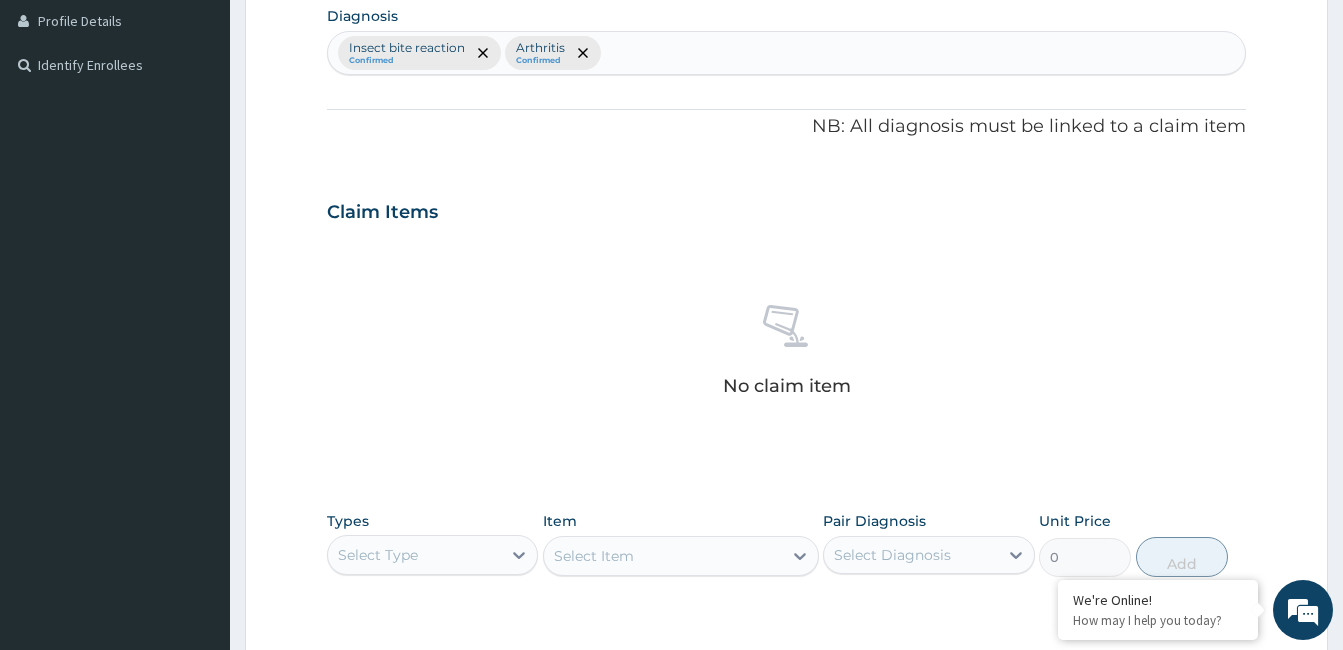 scroll, scrollTop: 548, scrollLeft: 0, axis: vertical 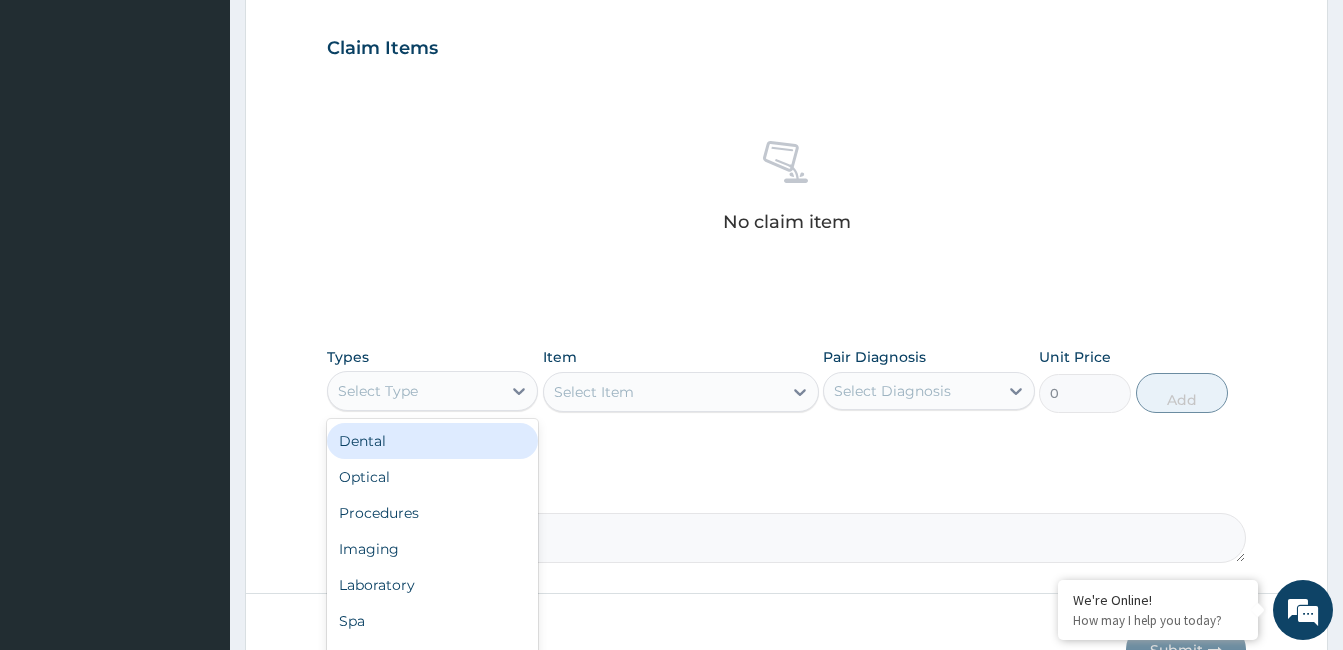 click on "Procedures" at bounding box center (432, 513) 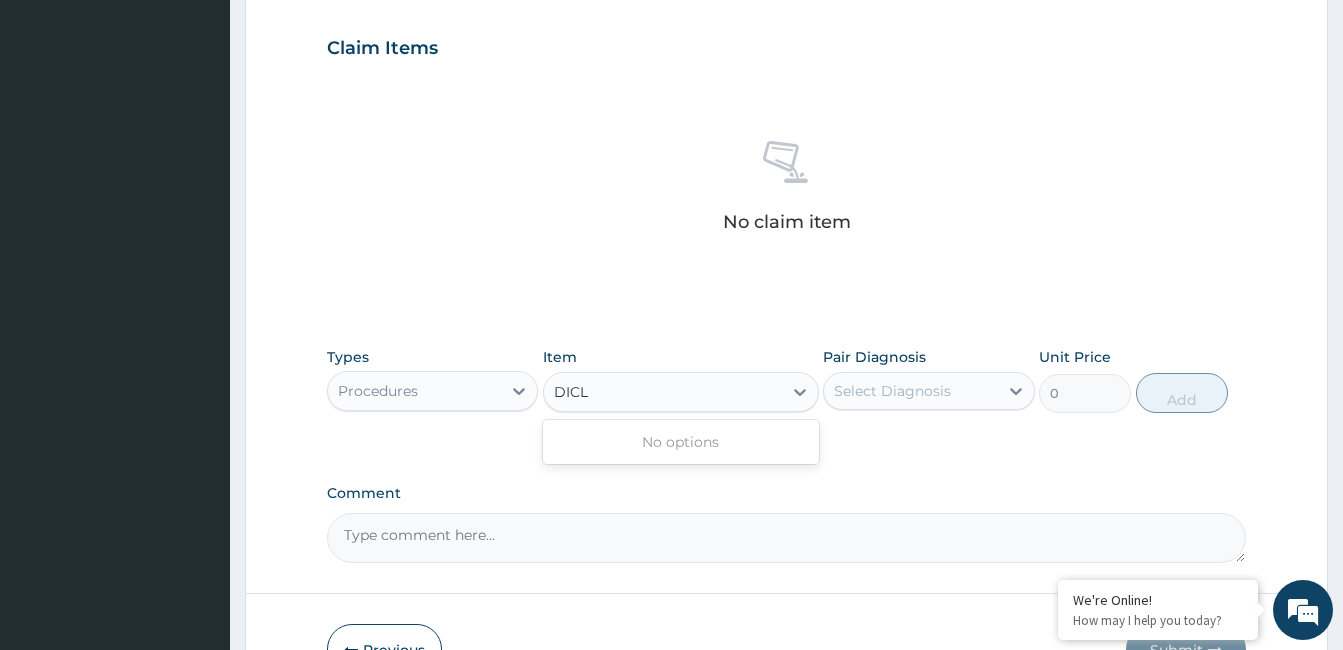 type on "DICLO" 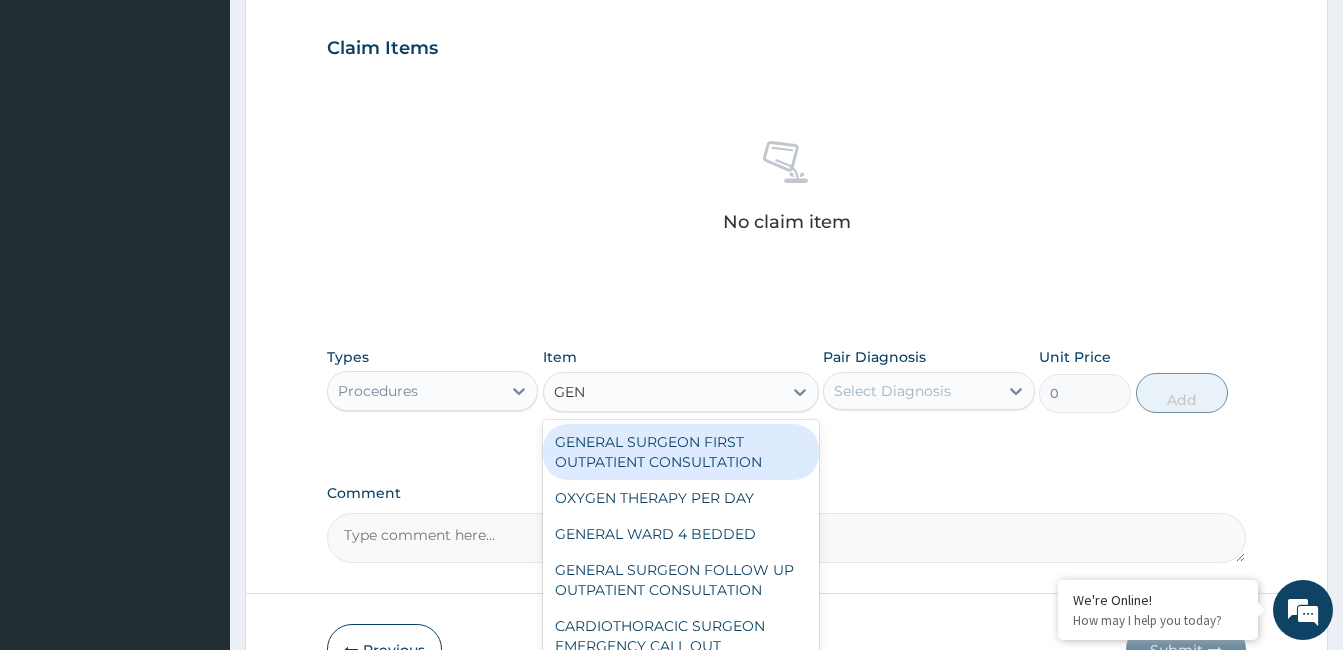 type on "GENE" 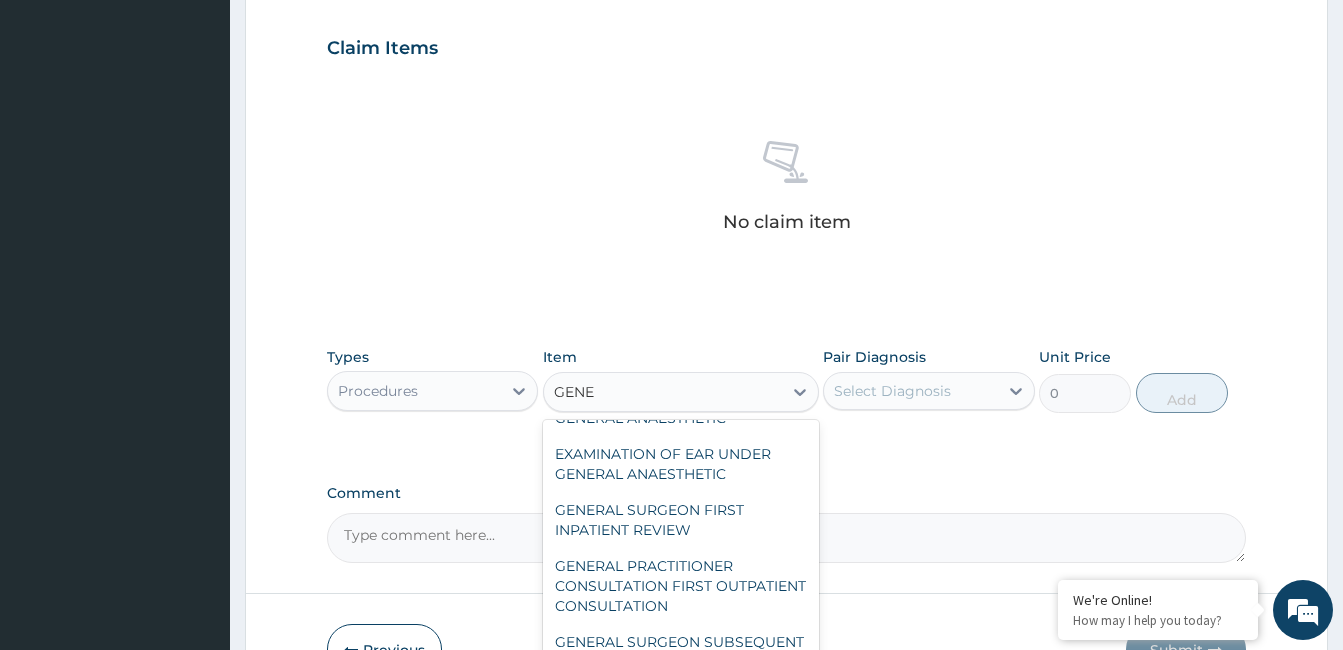 scroll, scrollTop: 288, scrollLeft: 0, axis: vertical 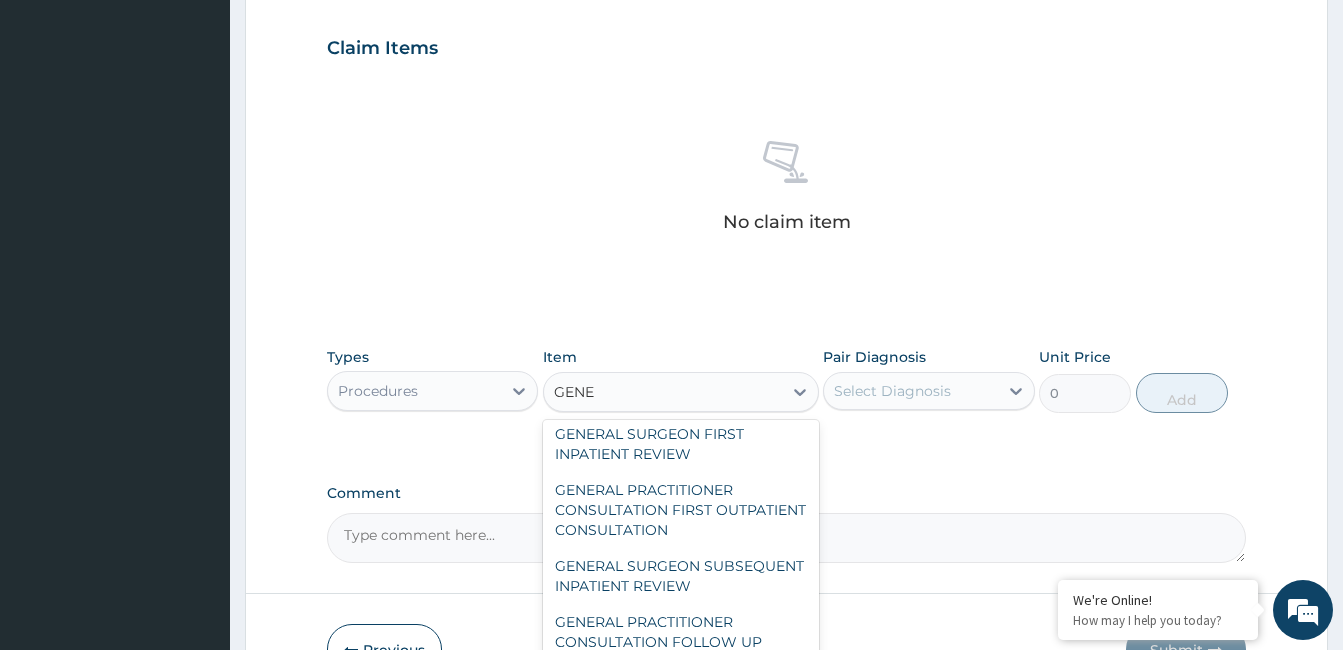 click on "GENERAL PRACTITIONER CONSULTATION FIRST OUTPATIENT CONSULTATION" at bounding box center [681, 510] 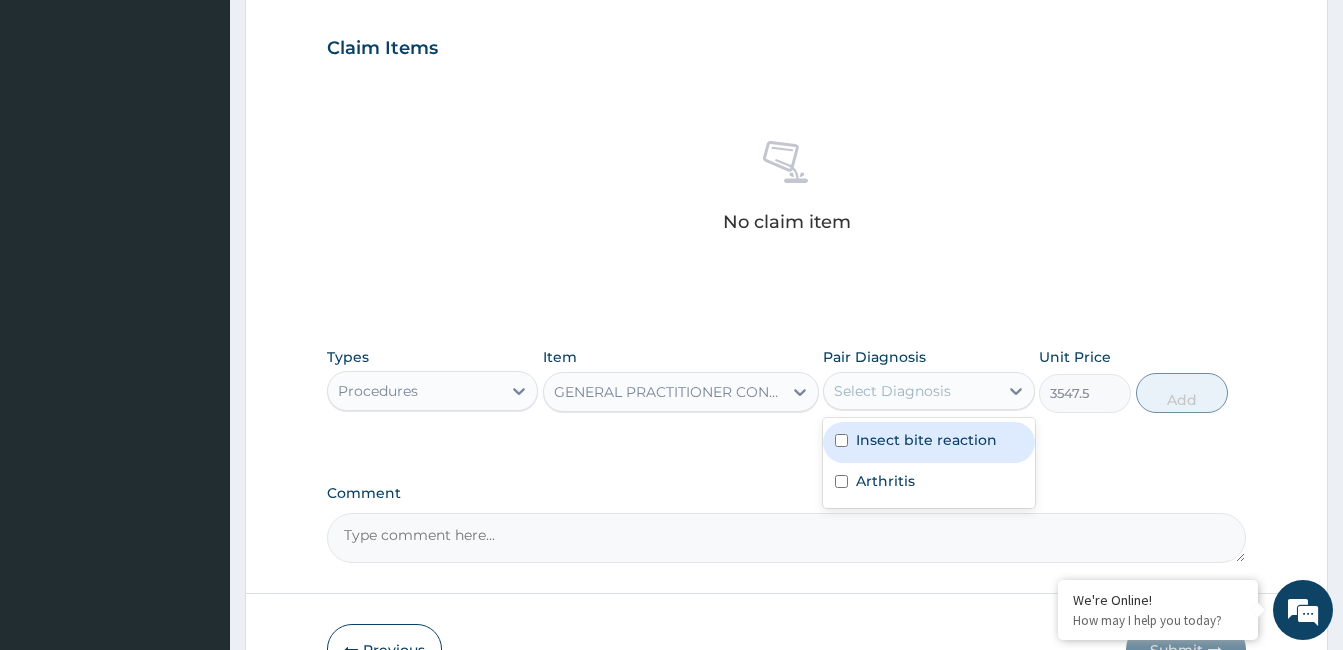 click on "Insect bite reaction" at bounding box center (926, 440) 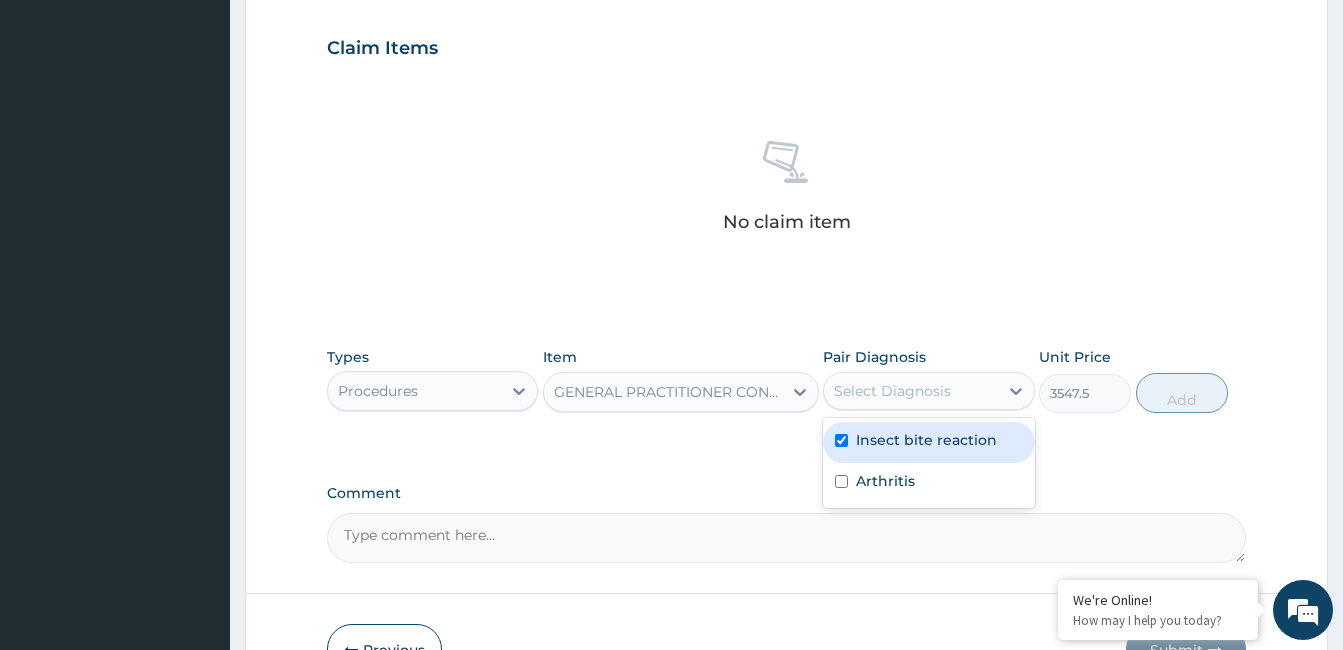 checkbox on "true" 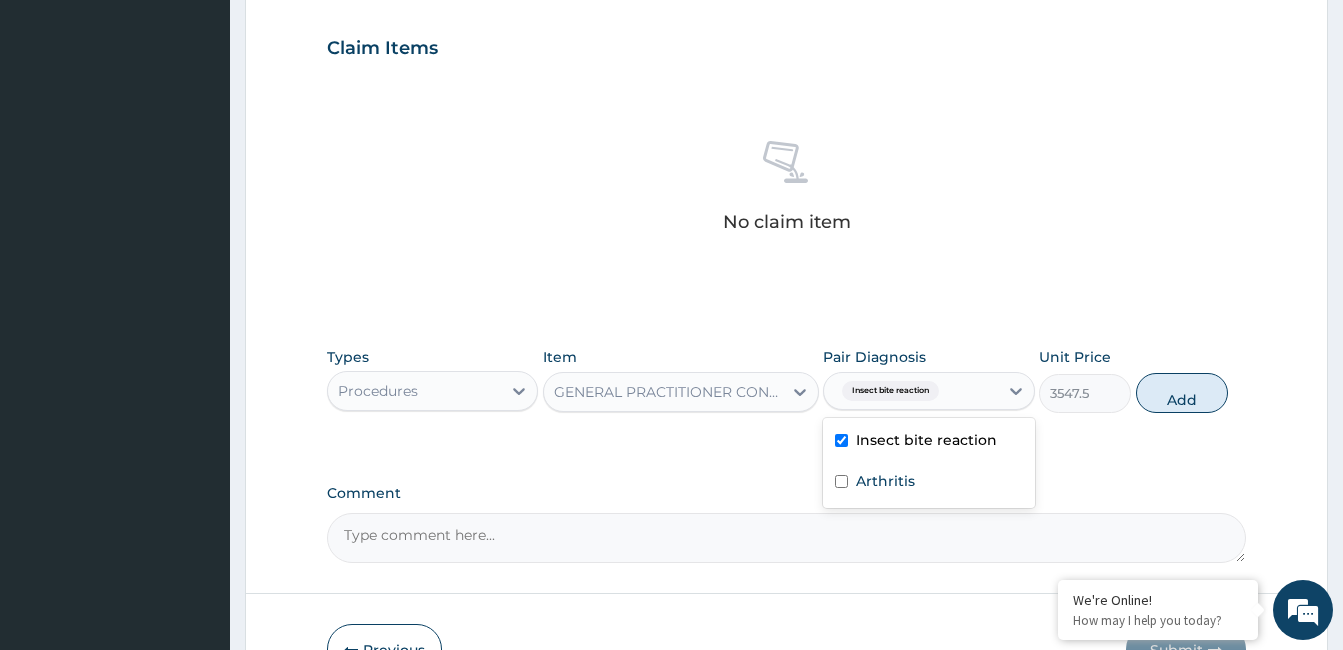 click on "Arthritis" at bounding box center [885, 481] 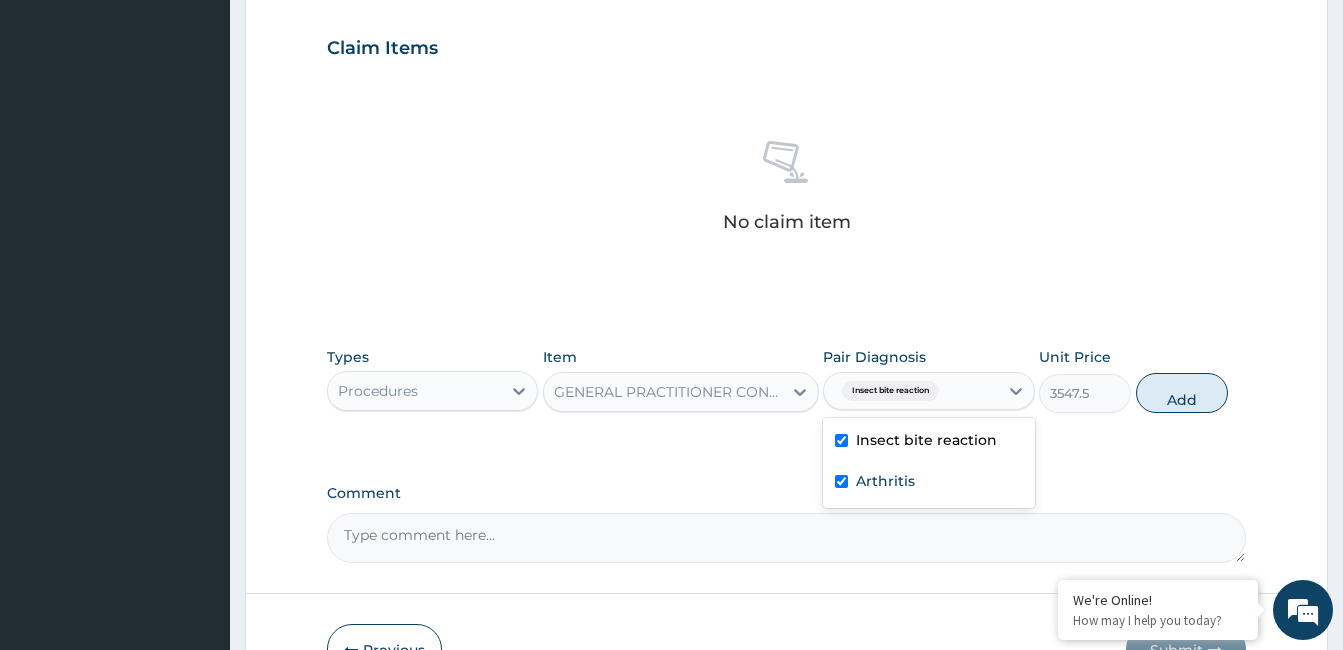 checkbox on "true" 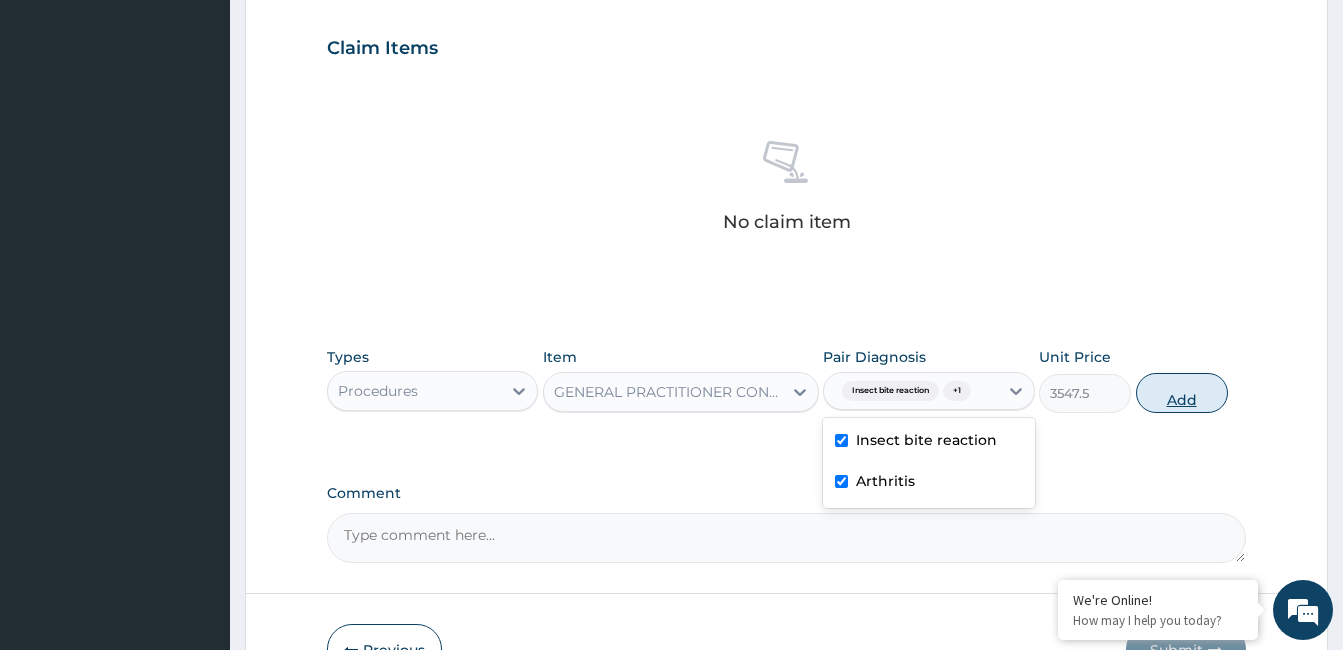 click on "Add" at bounding box center (1182, 393) 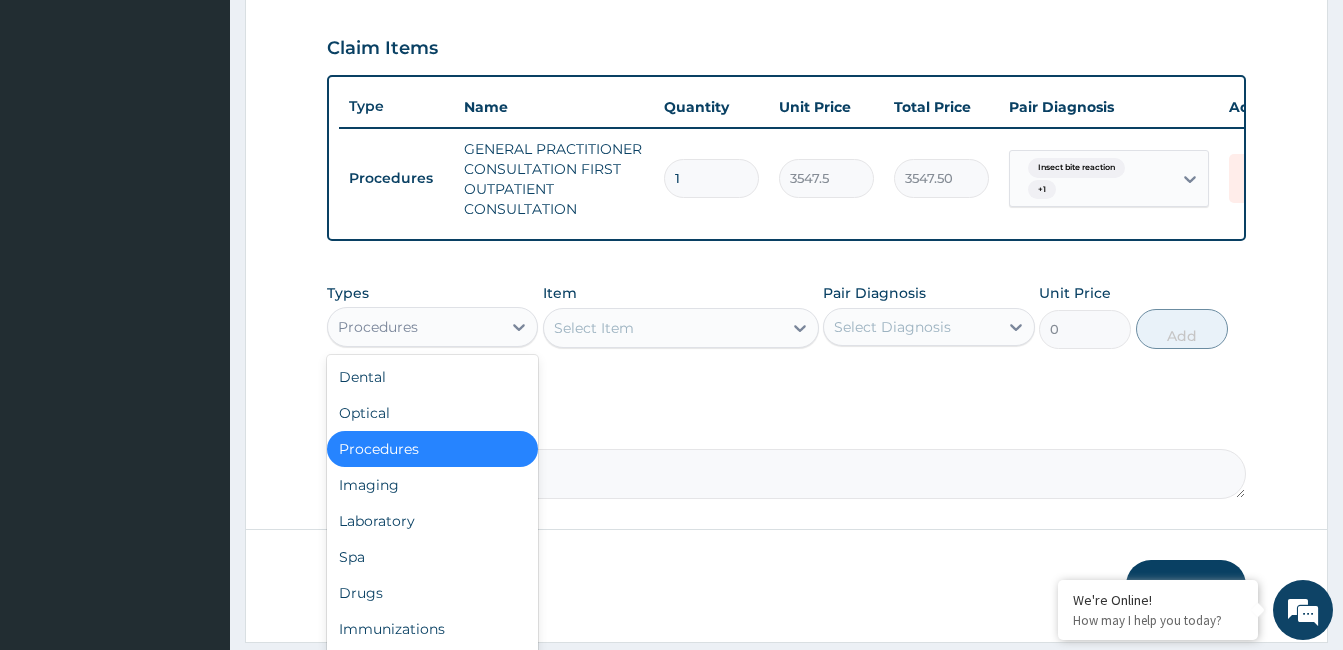 click on "Laboratory" at bounding box center [432, 521] 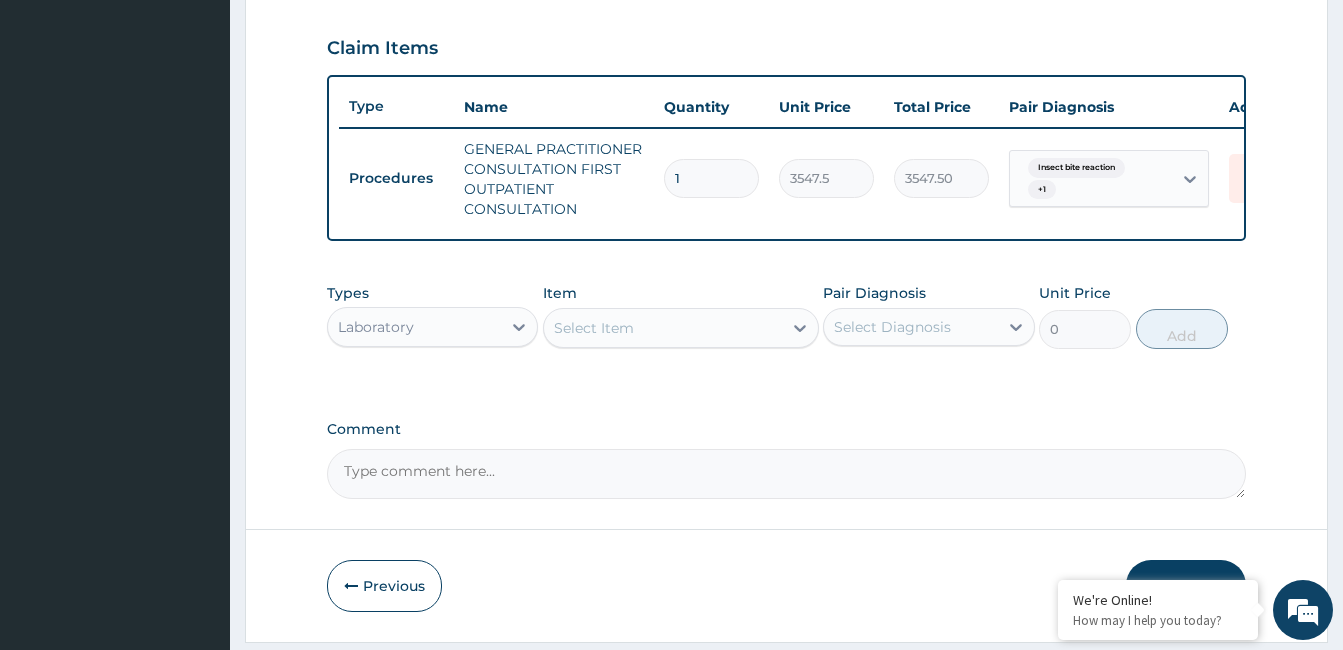click on "Select Item" at bounding box center [594, 328] 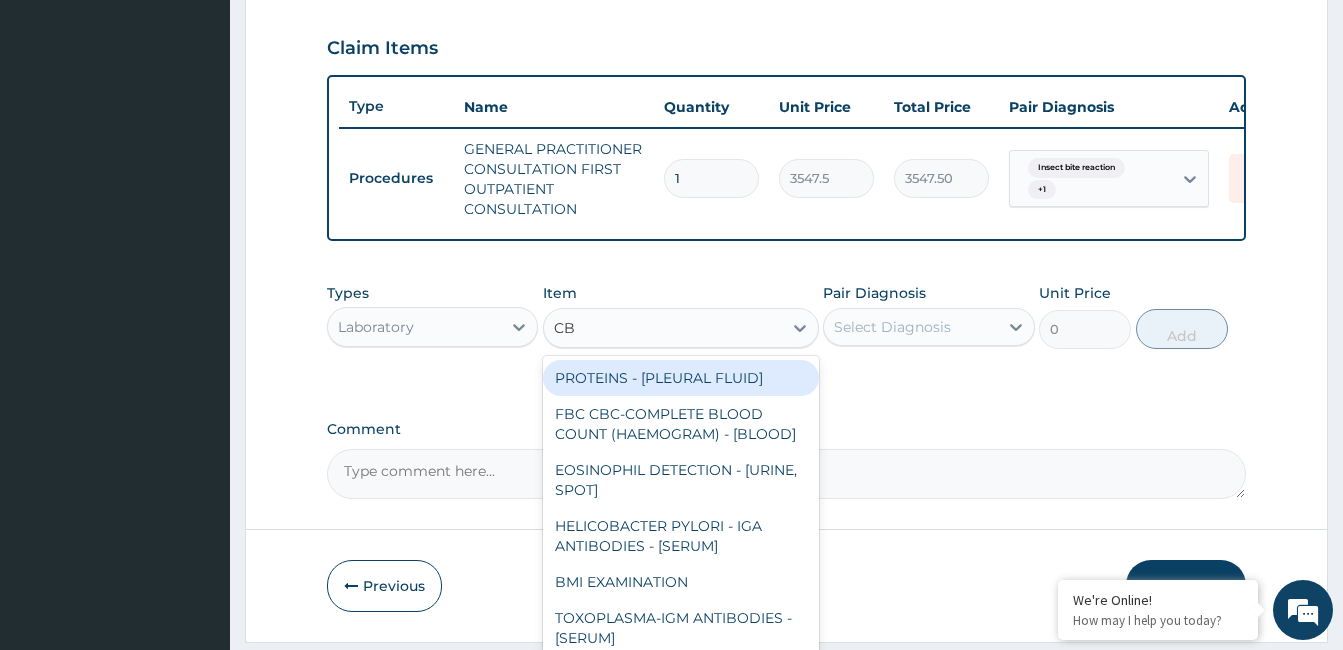 type on "CBC" 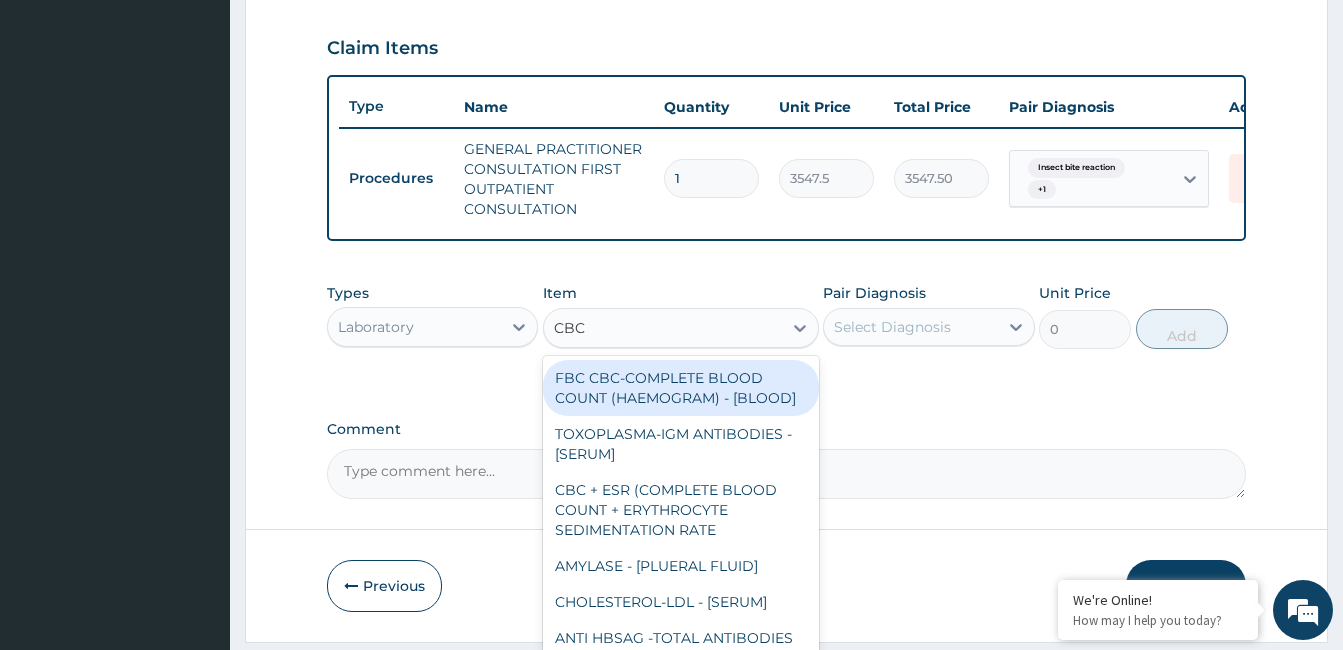click on "FBC CBC-COMPLETE BLOOD COUNT (HAEMOGRAM) - [BLOOD]" at bounding box center [681, 388] 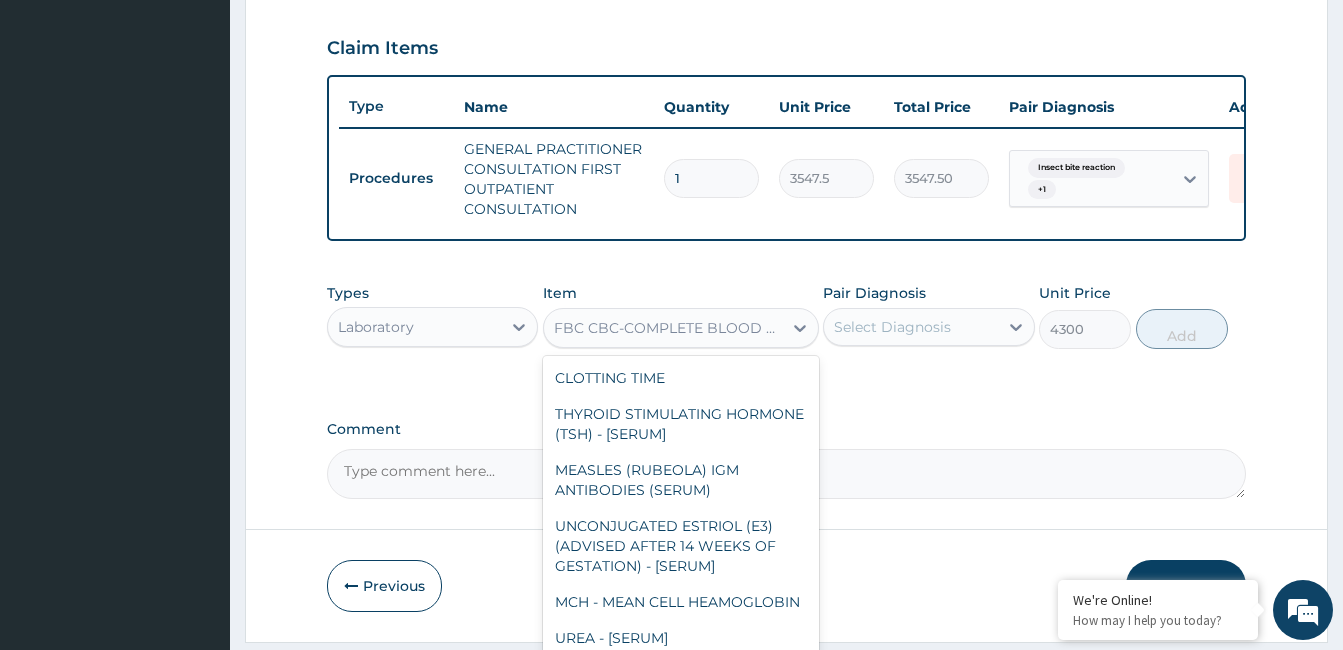 scroll, scrollTop: 673, scrollLeft: 0, axis: vertical 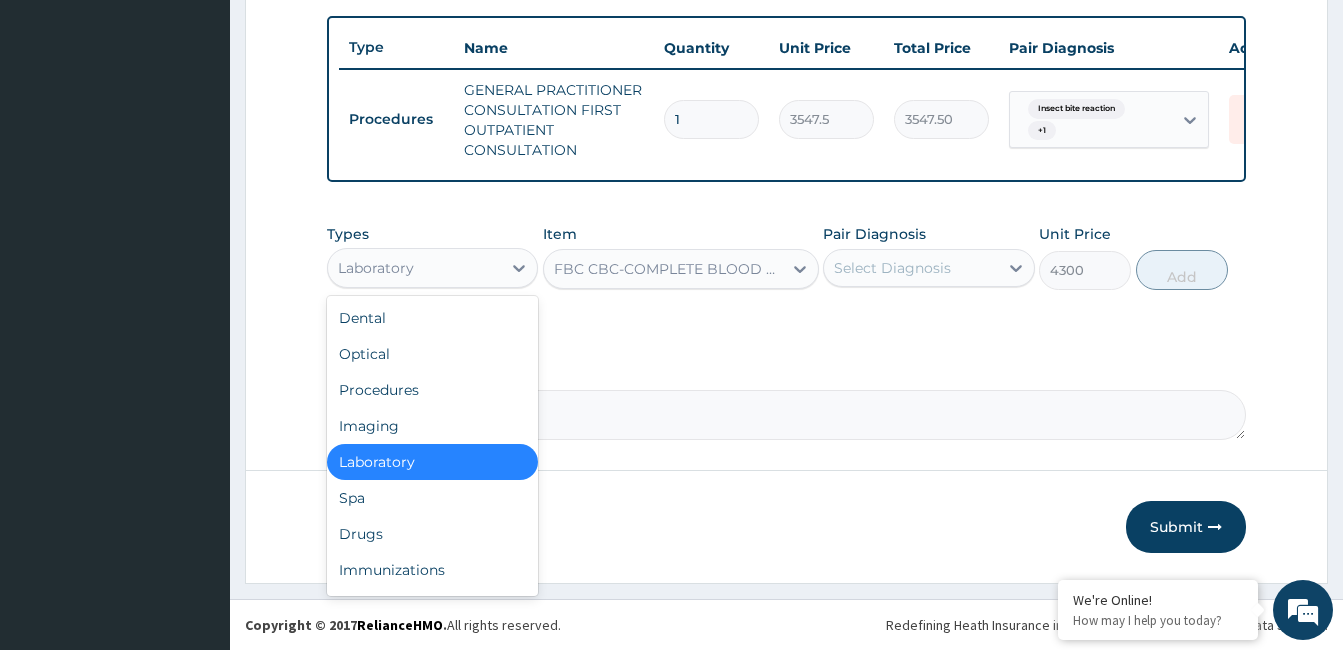click on "Drugs" at bounding box center (432, 534) 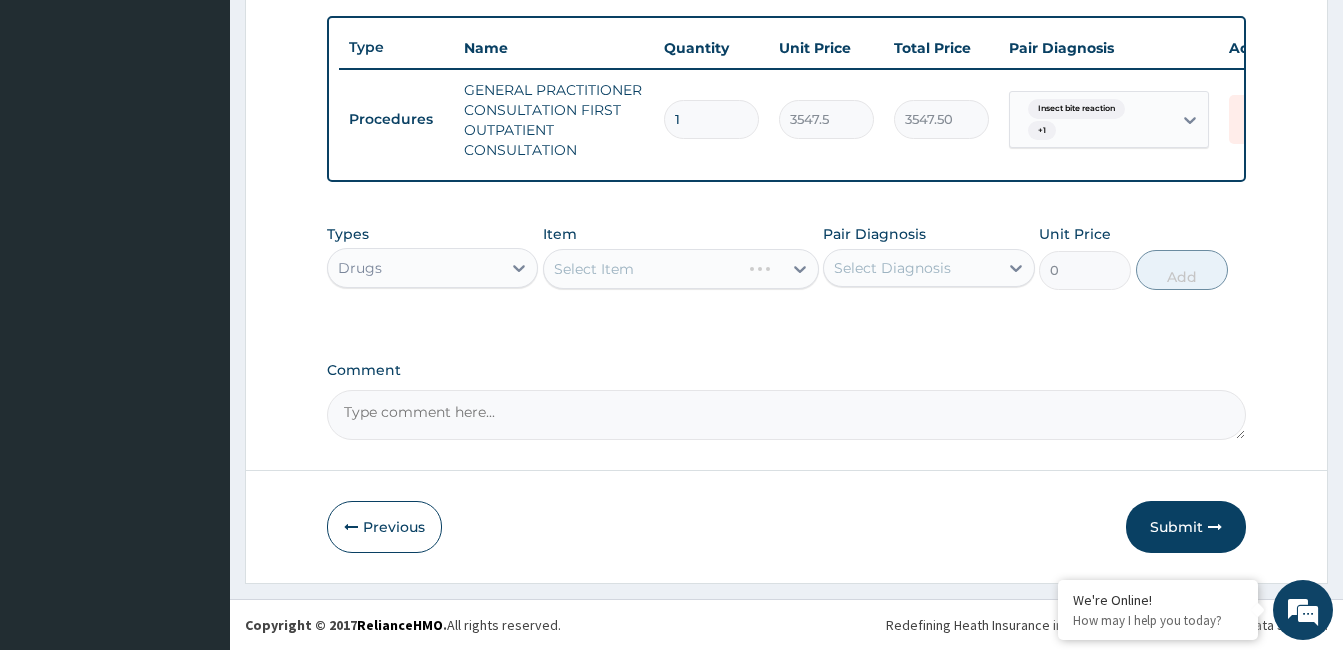 click on "Select Item" at bounding box center (681, 269) 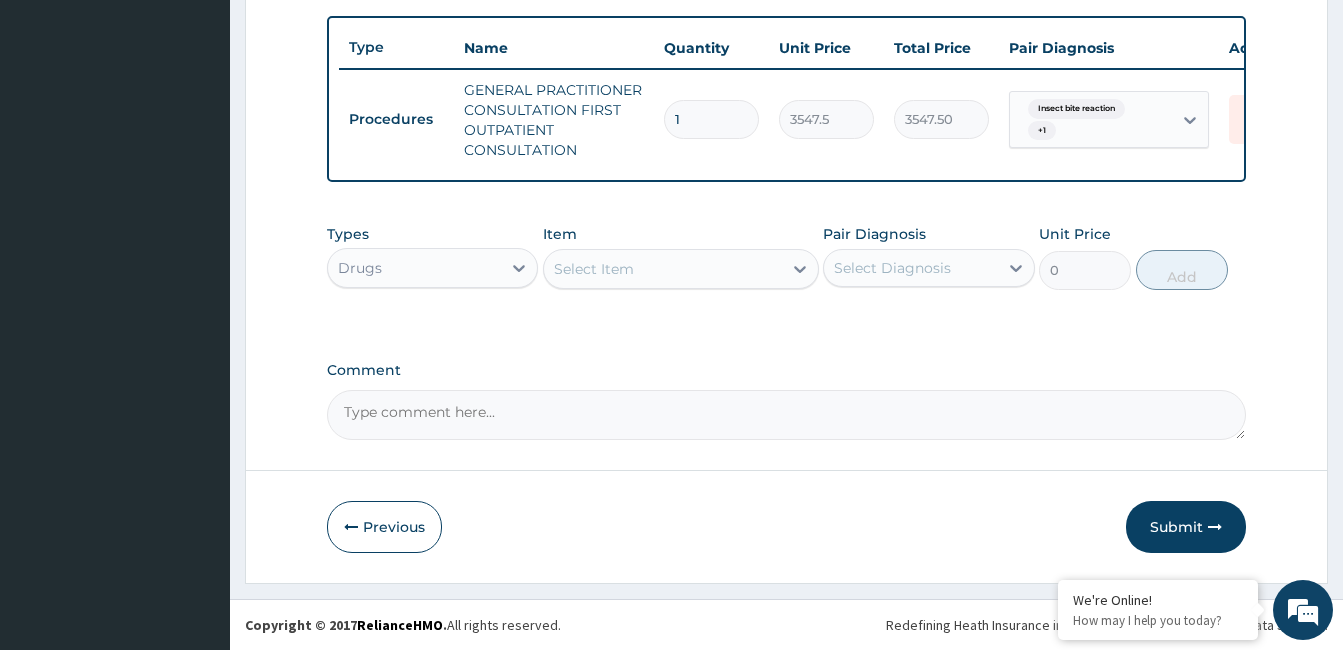 click on "Select Item" at bounding box center (663, 269) 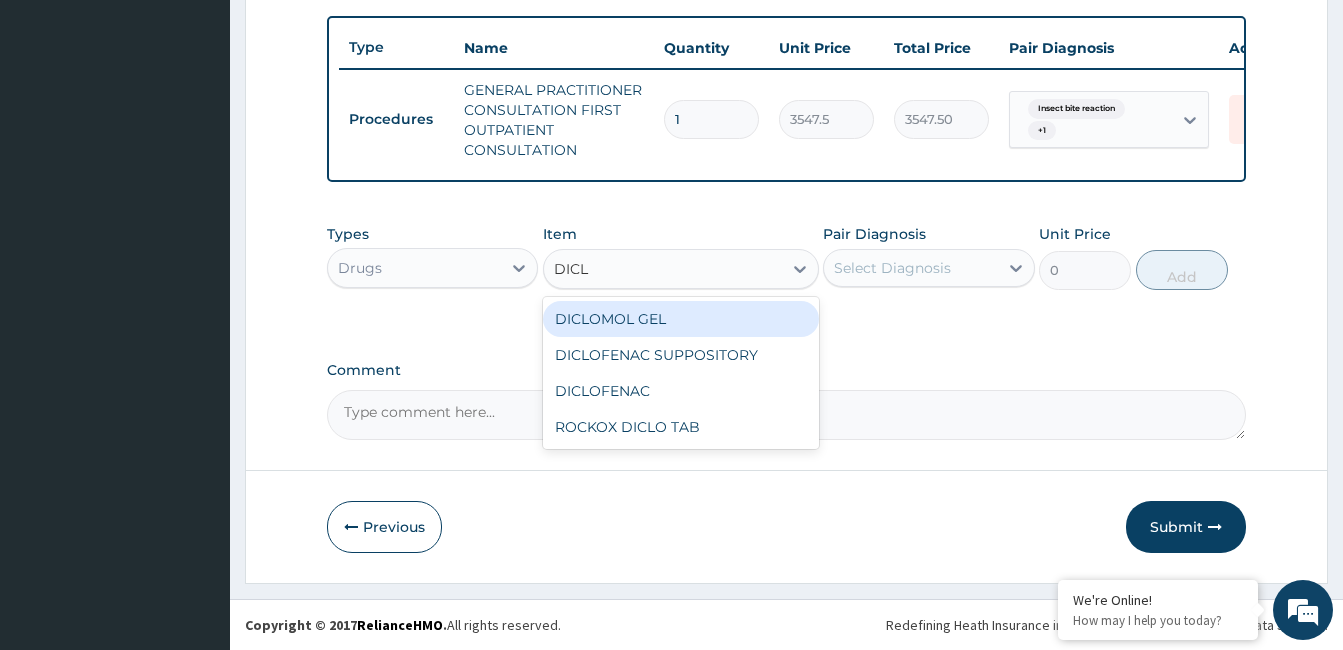 type on "DICLO" 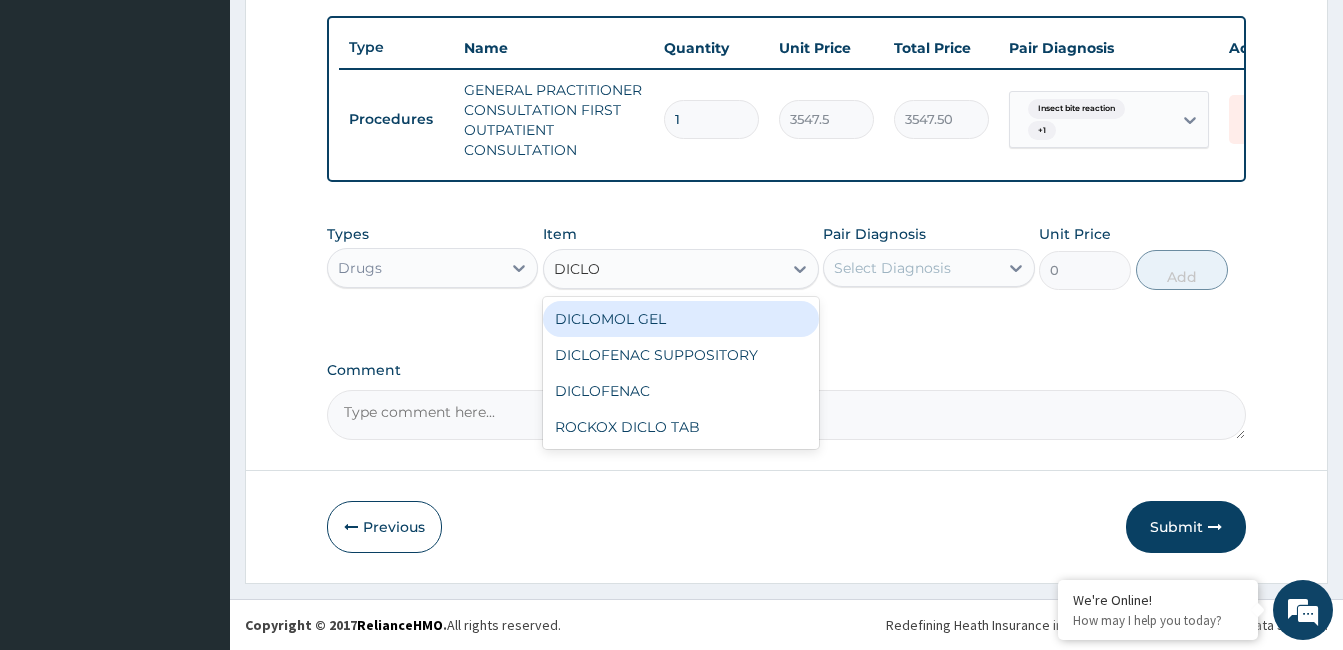 click on "DICLOFENAC" at bounding box center [681, 391] 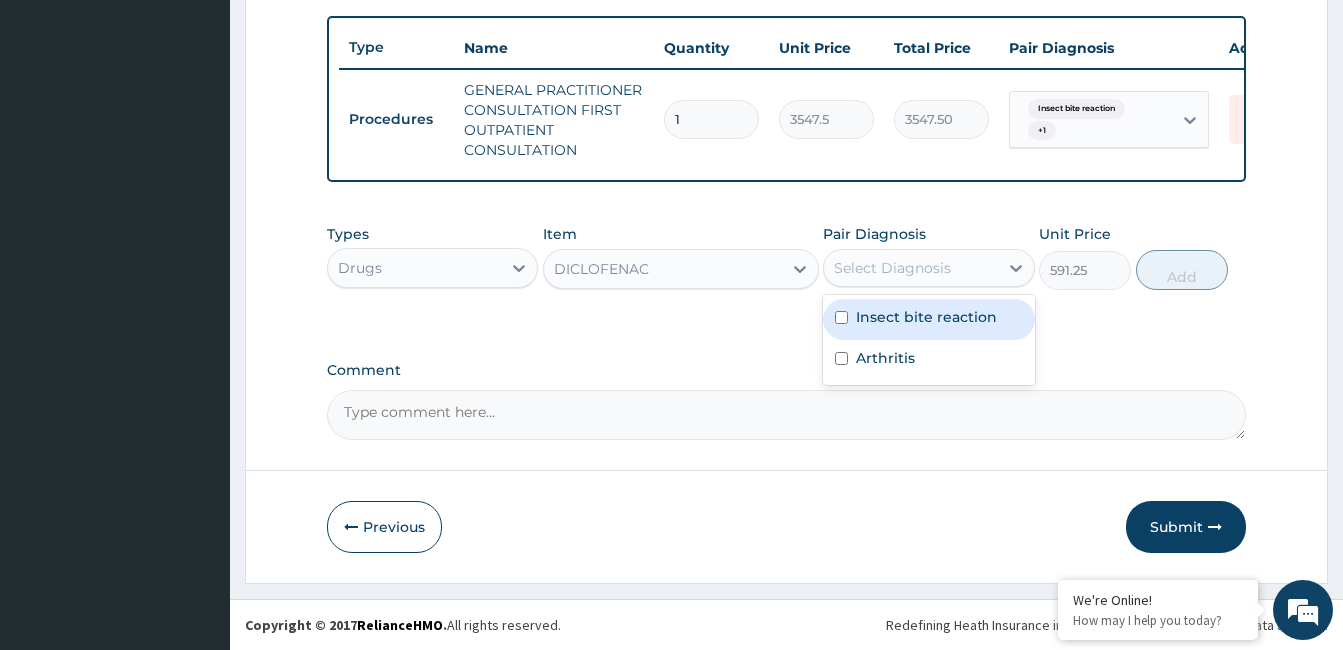 click on "Arthritis" at bounding box center [928, 360] 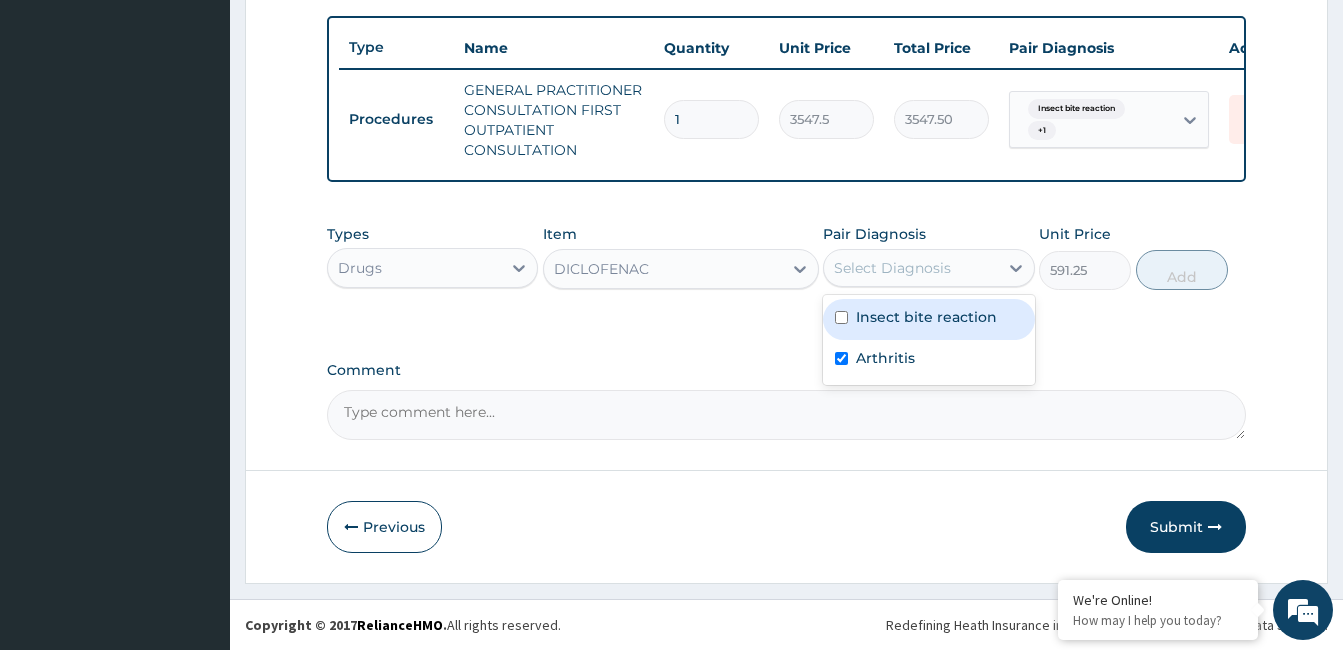 checkbox on "true" 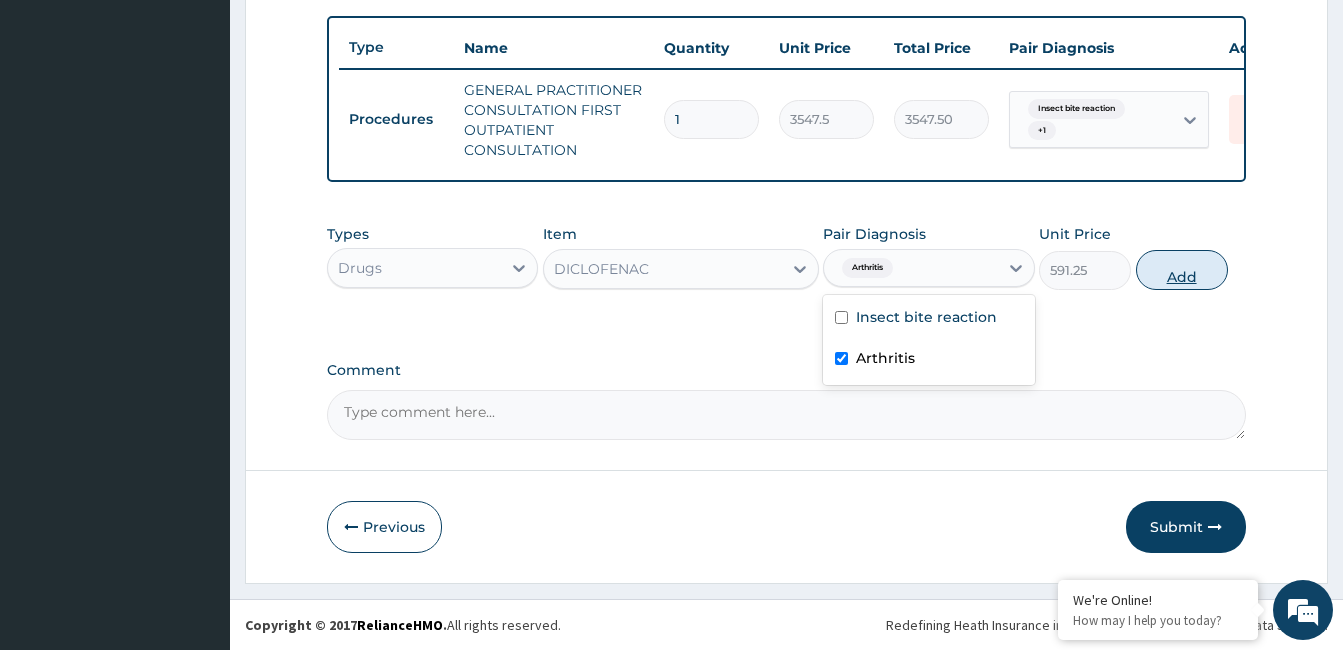 click on "Add" at bounding box center [1182, 270] 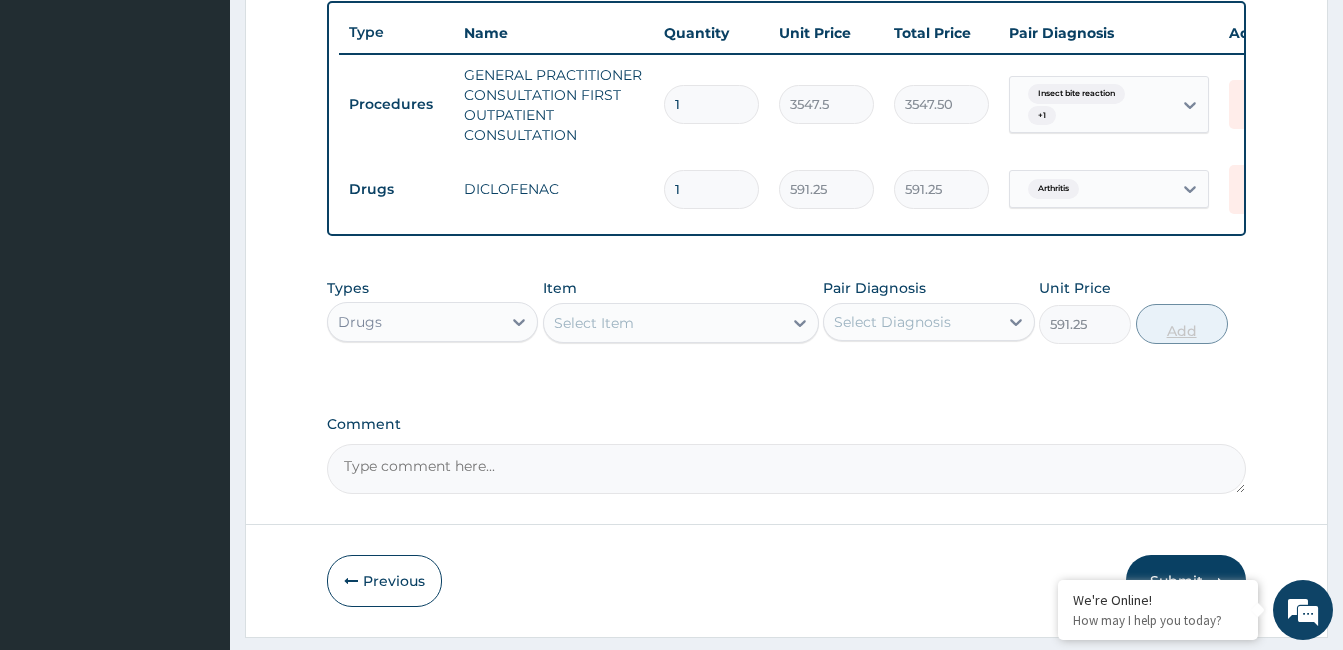 type on "0" 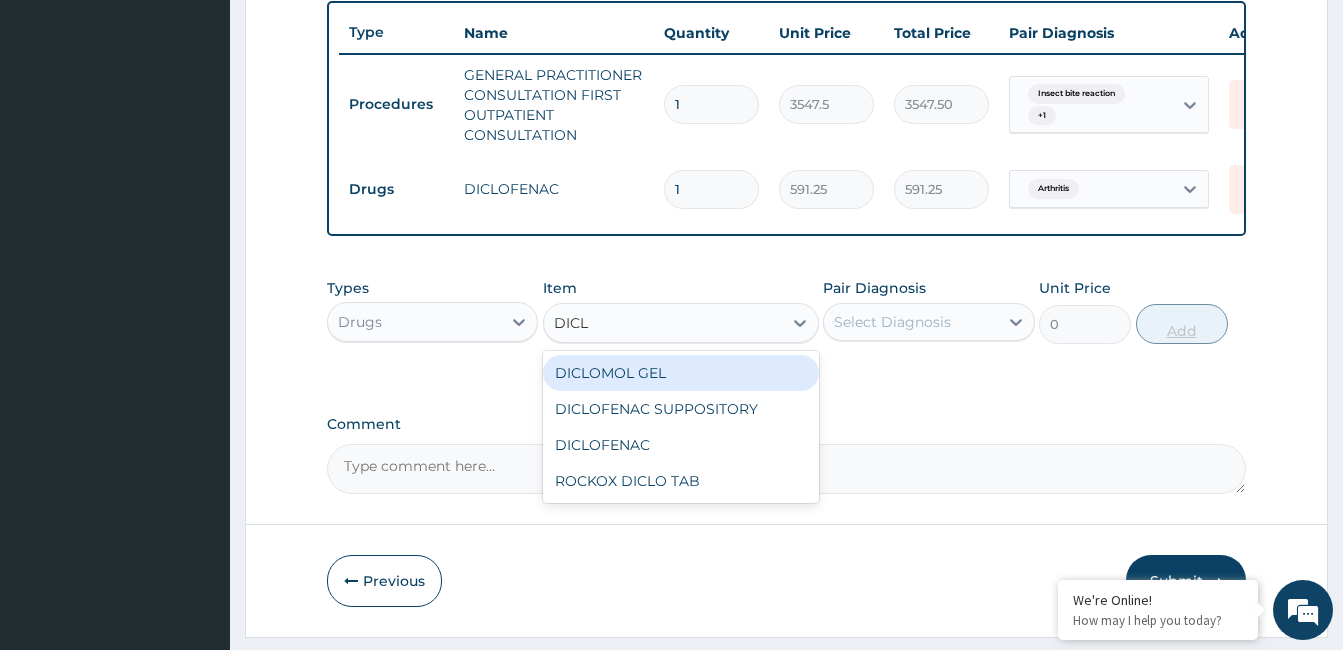 type on "DICLO" 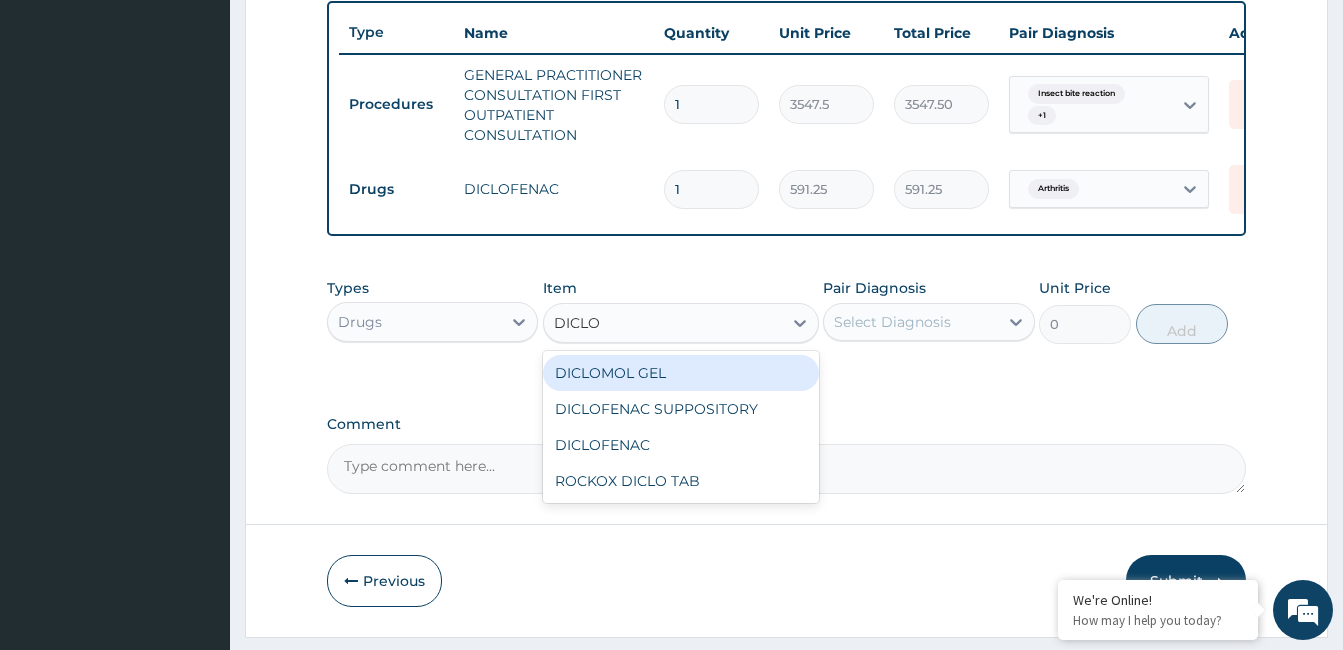 click on "ROCKOX DICLO TAB" at bounding box center (681, 481) 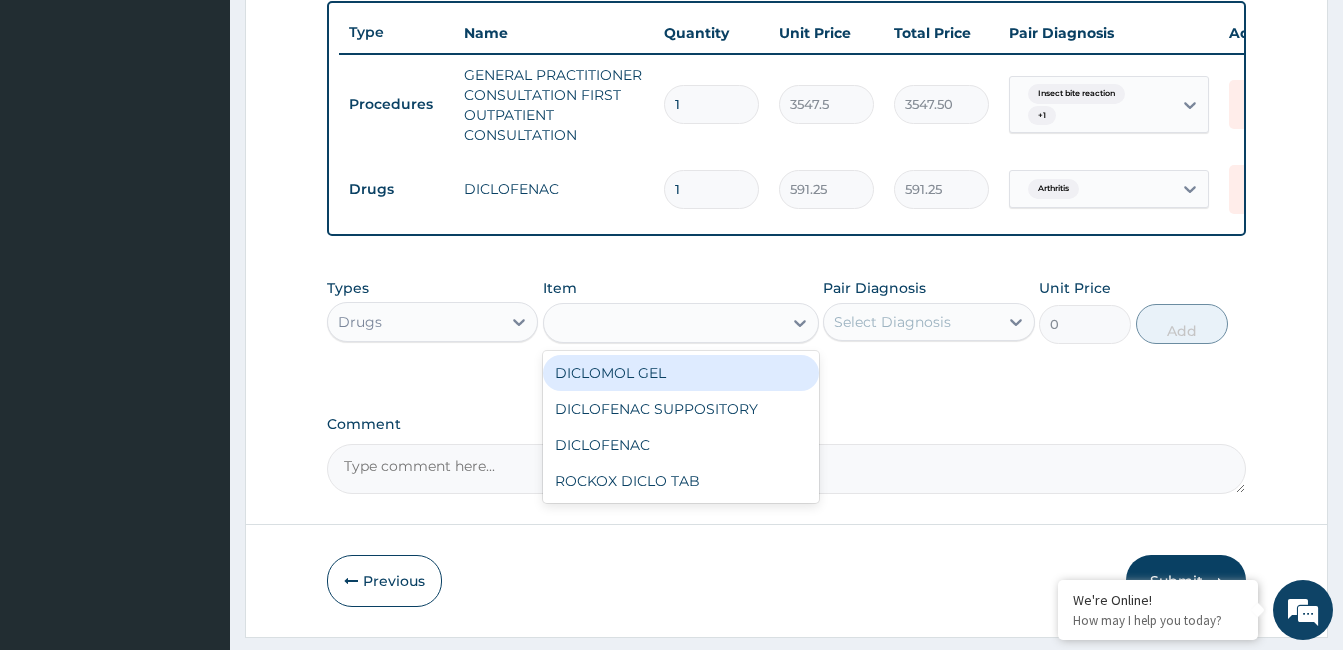 type on "82.7750015258789" 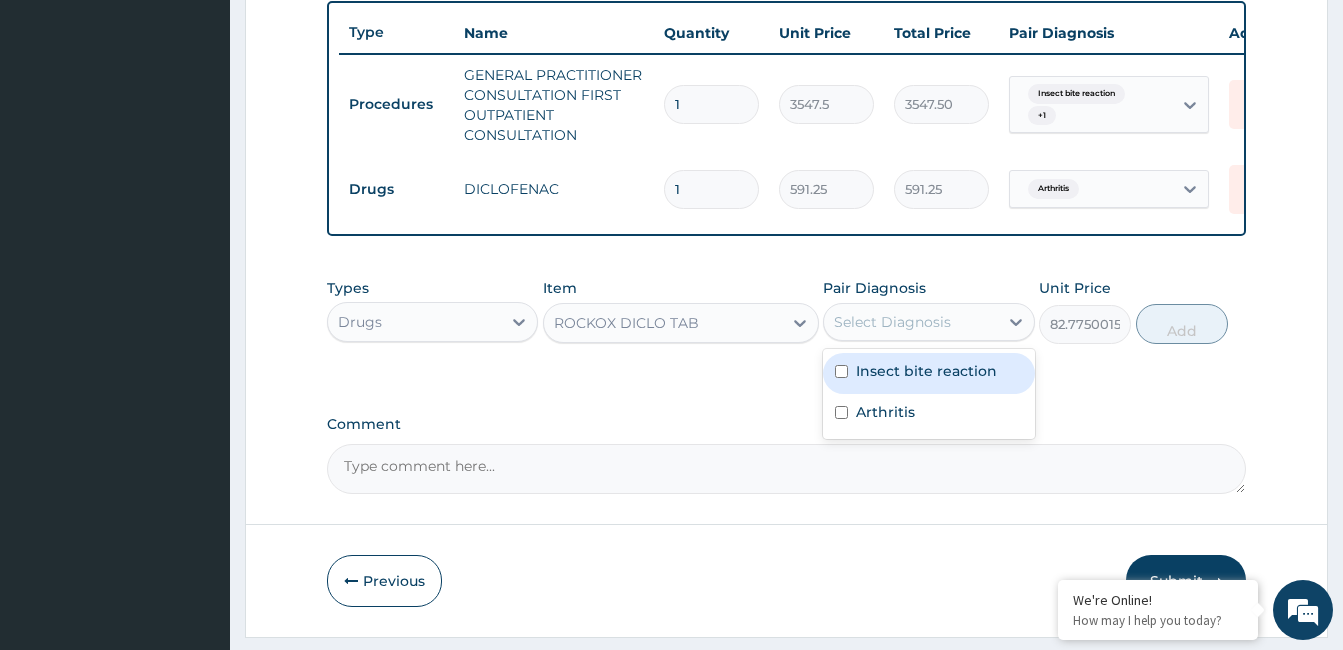 click on "Arthritis" at bounding box center (885, 412) 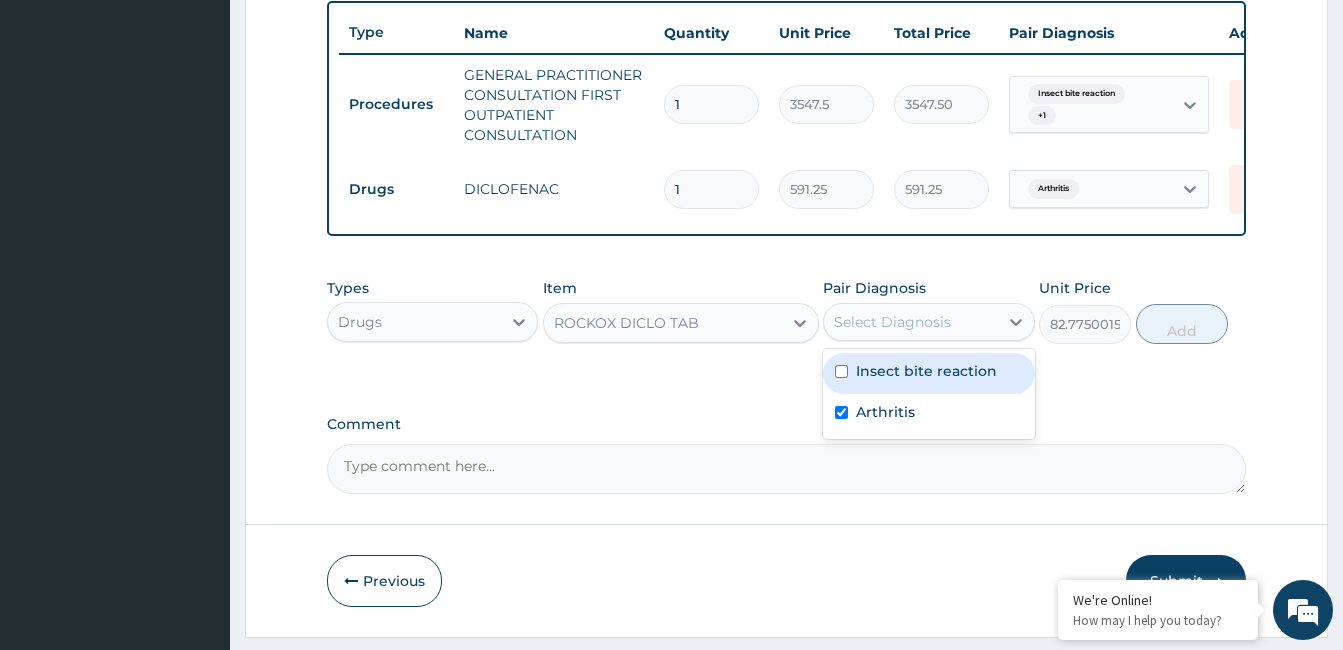 checkbox on "true" 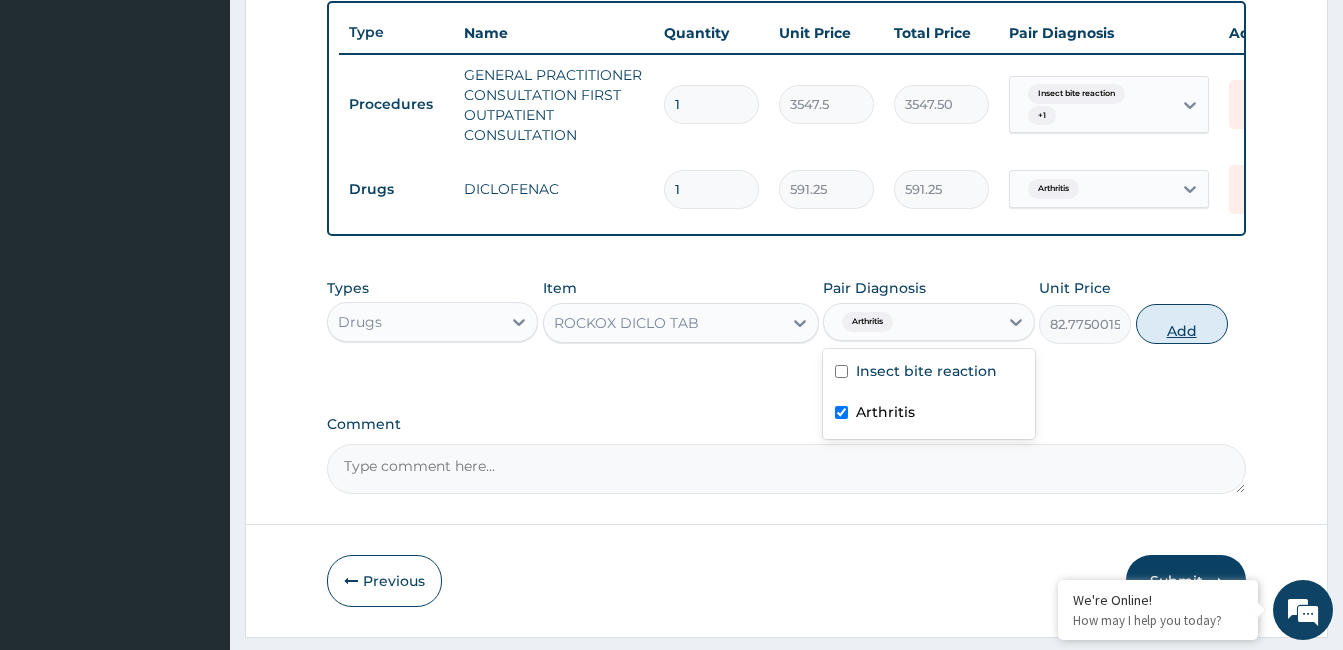 click on "Add" at bounding box center [1182, 324] 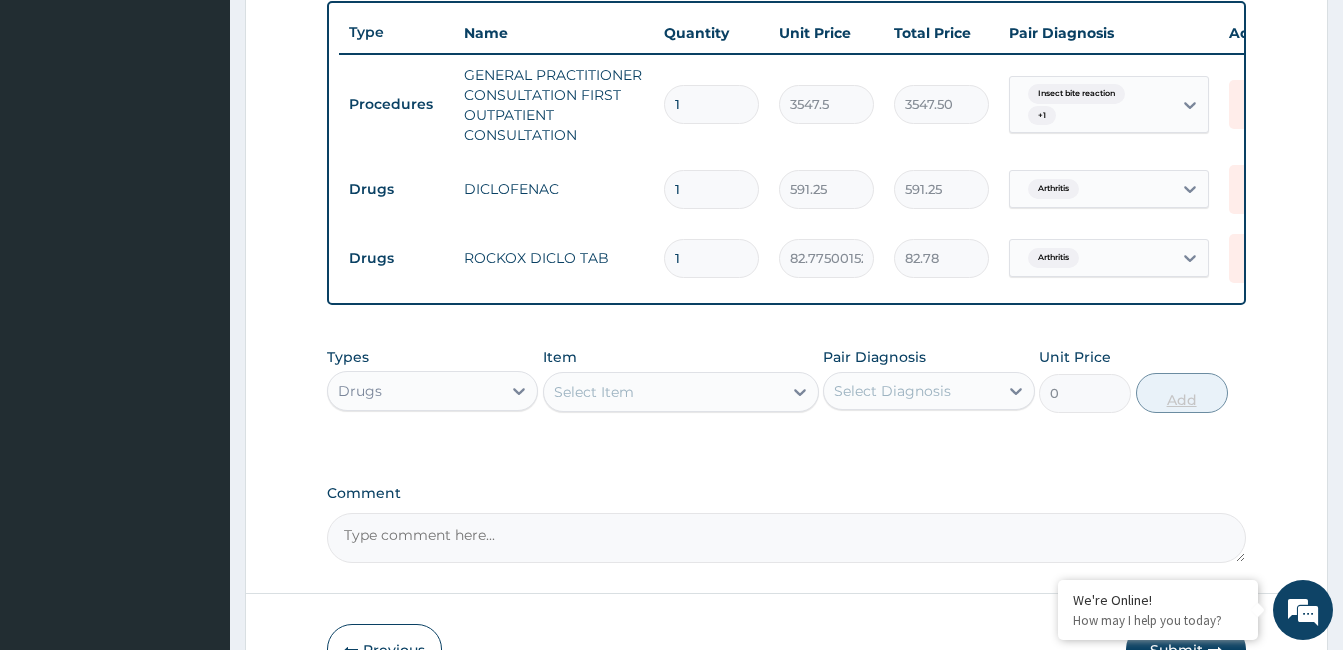 type on "10" 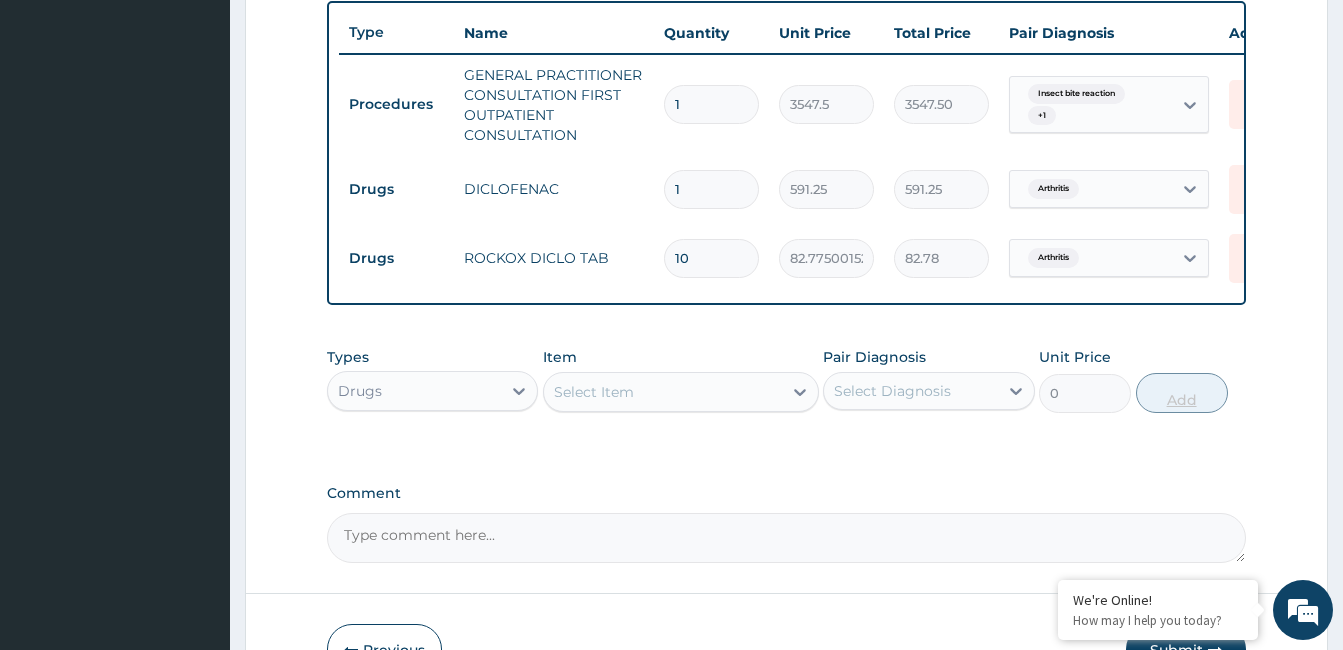 type on "827.75" 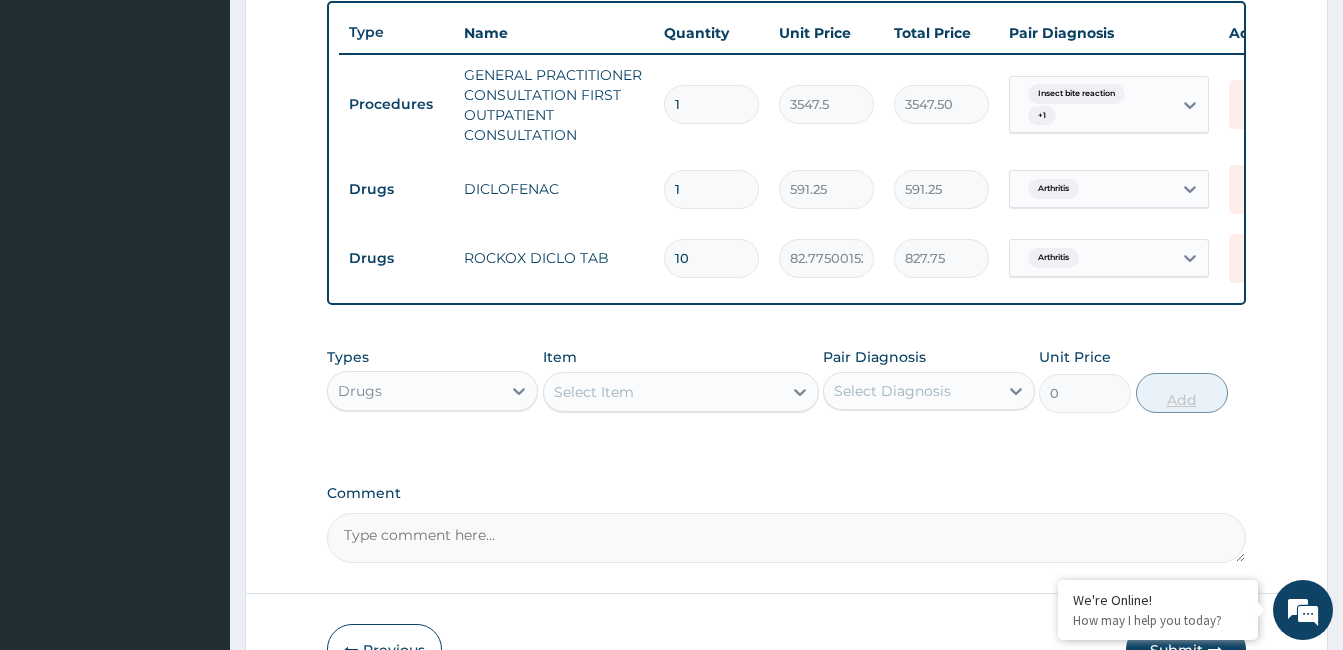 type on "10" 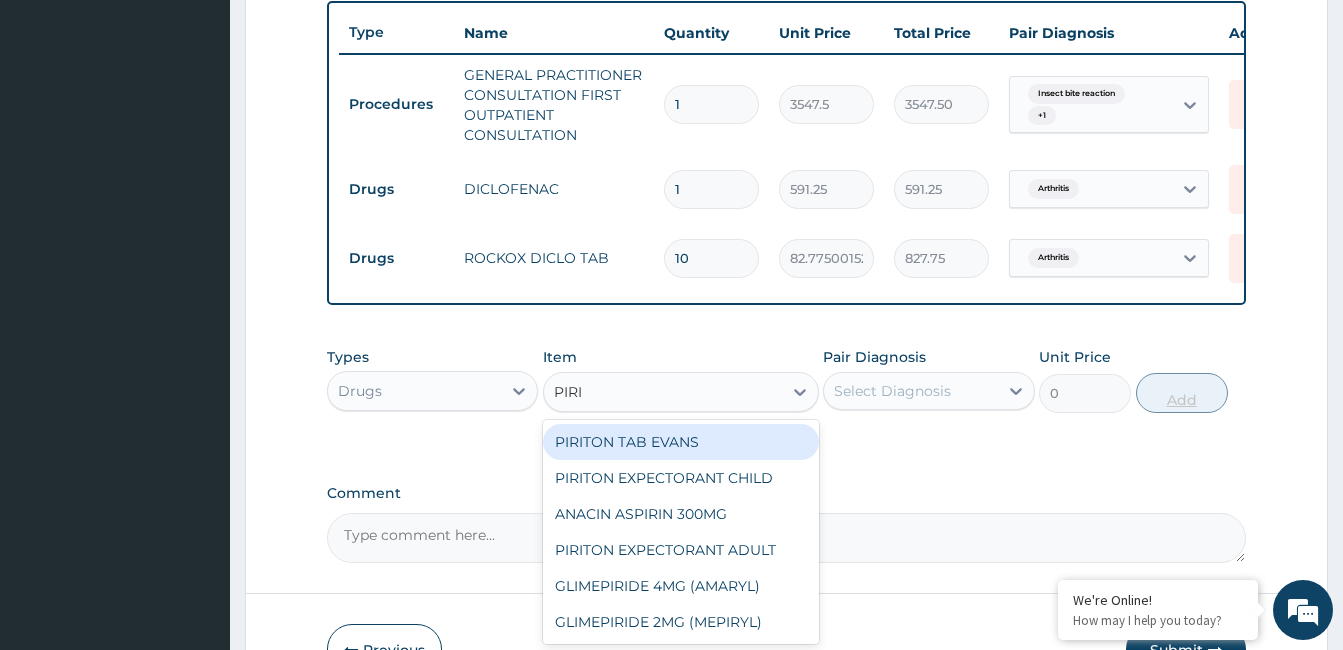 type on "PIRIT" 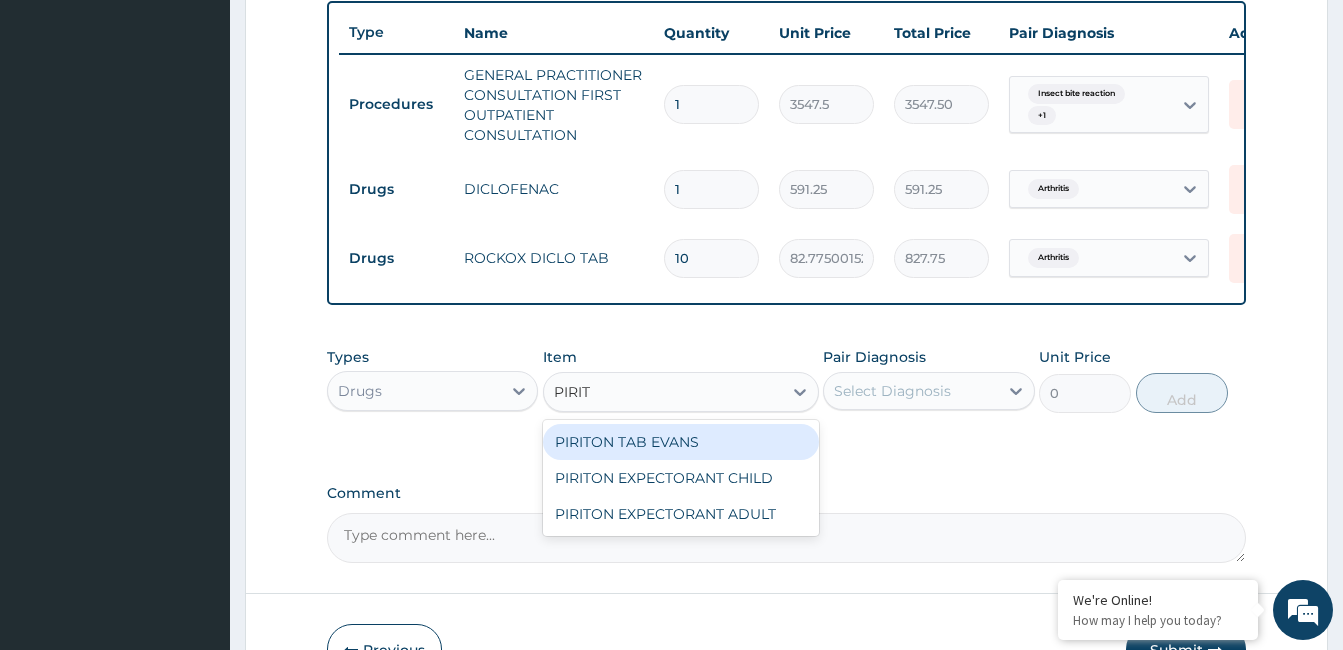 click on "PIRITON TAB EVANS" at bounding box center (681, 442) 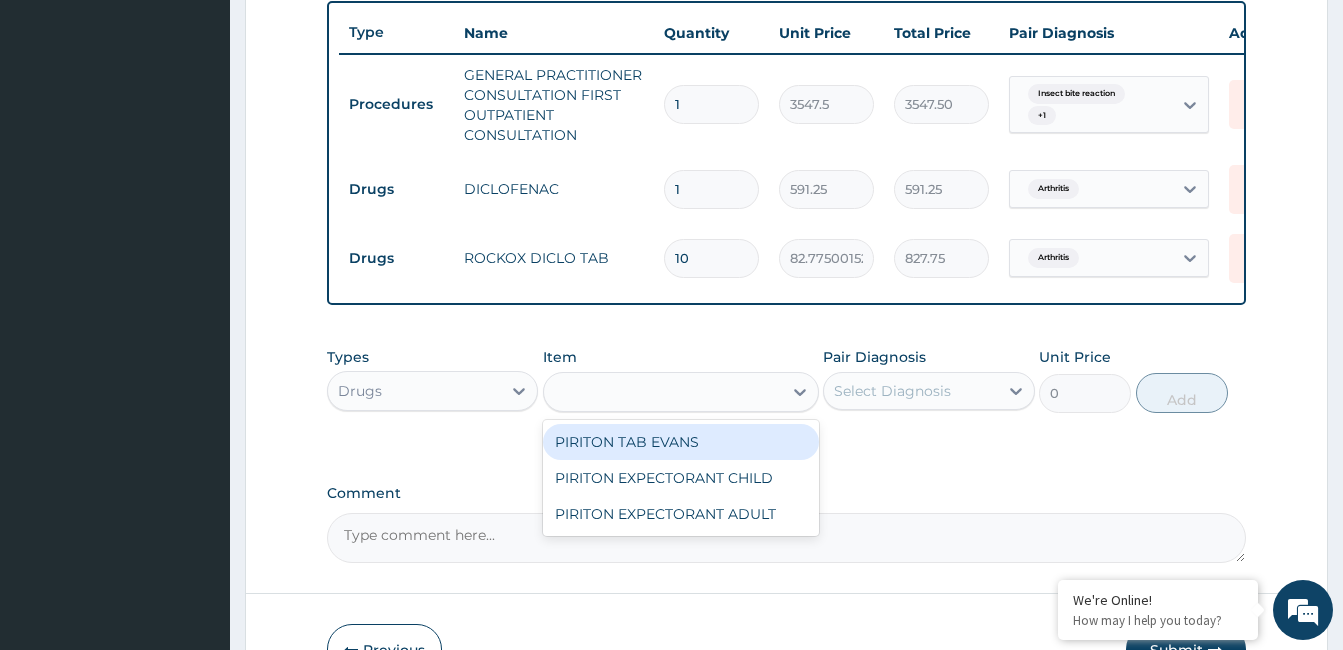 type on "23.64999961853027" 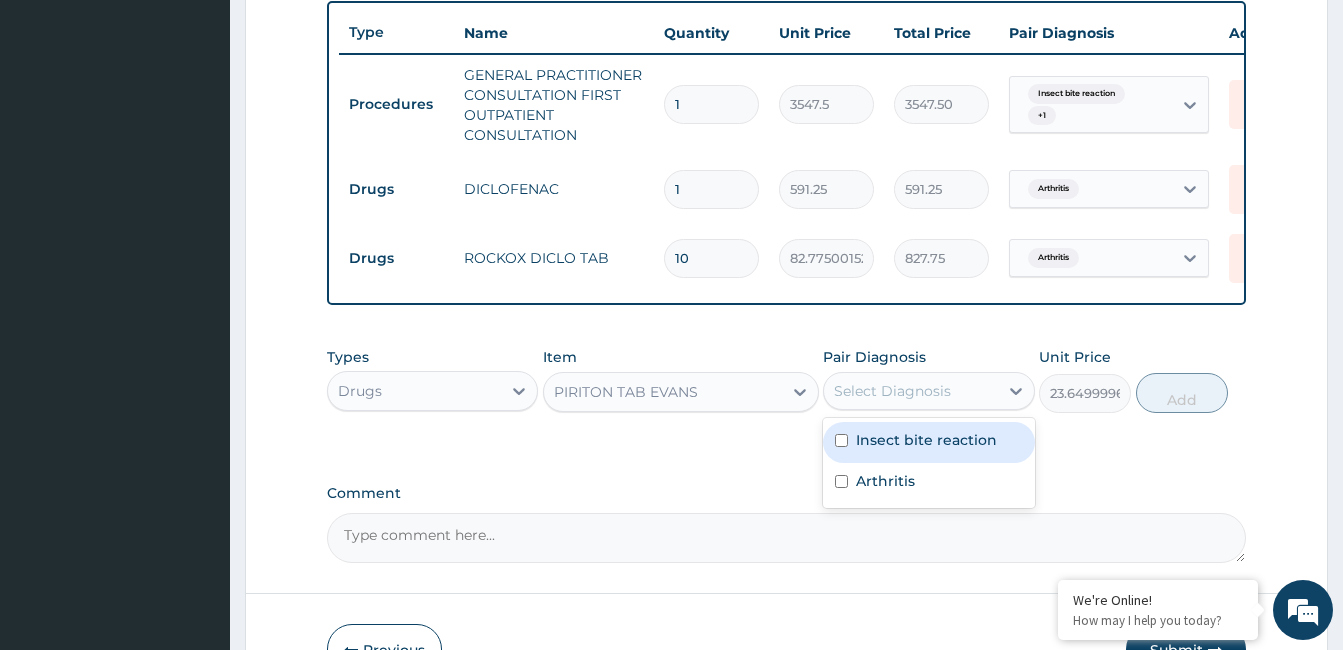 click on "Arthritis" at bounding box center (928, 483) 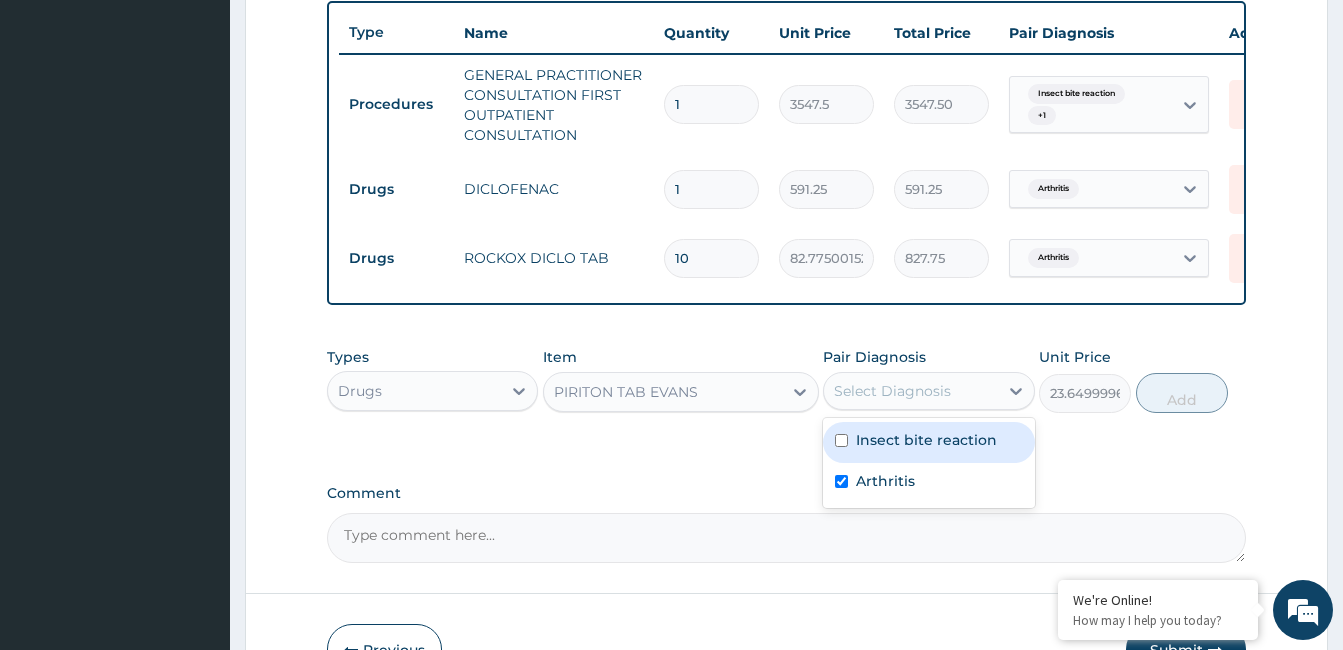 checkbox on "true" 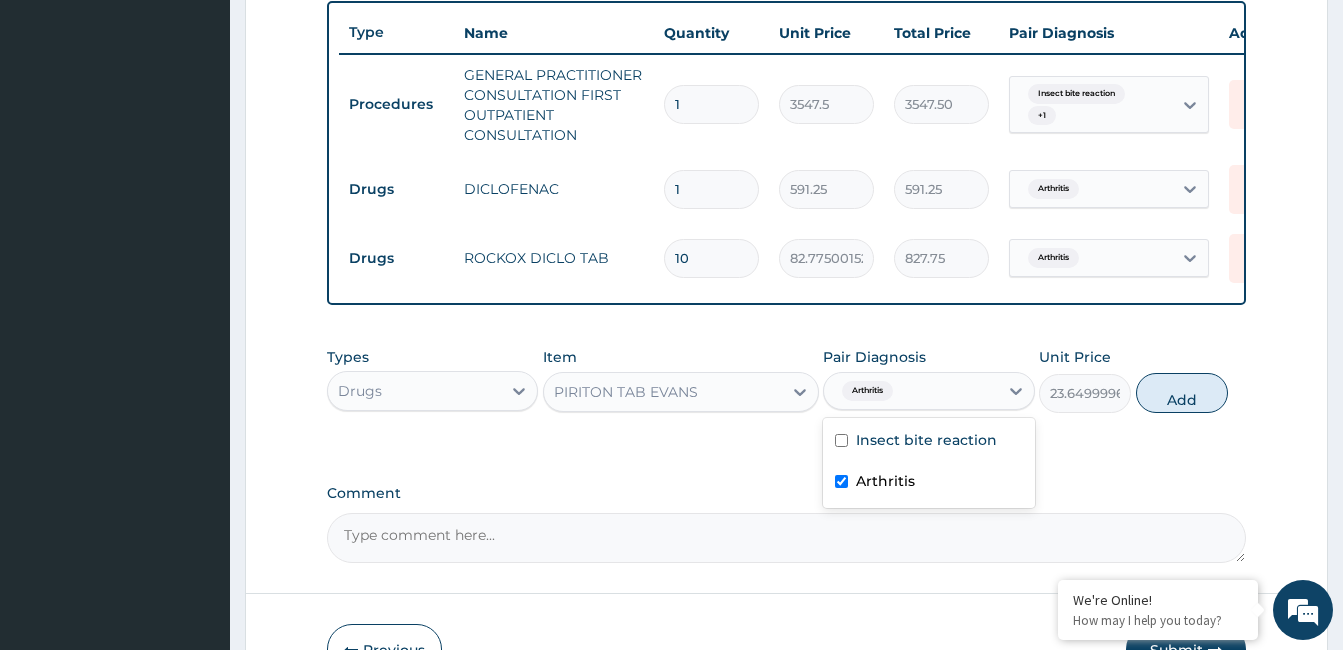 click on "Insect bite reaction" at bounding box center [926, 440] 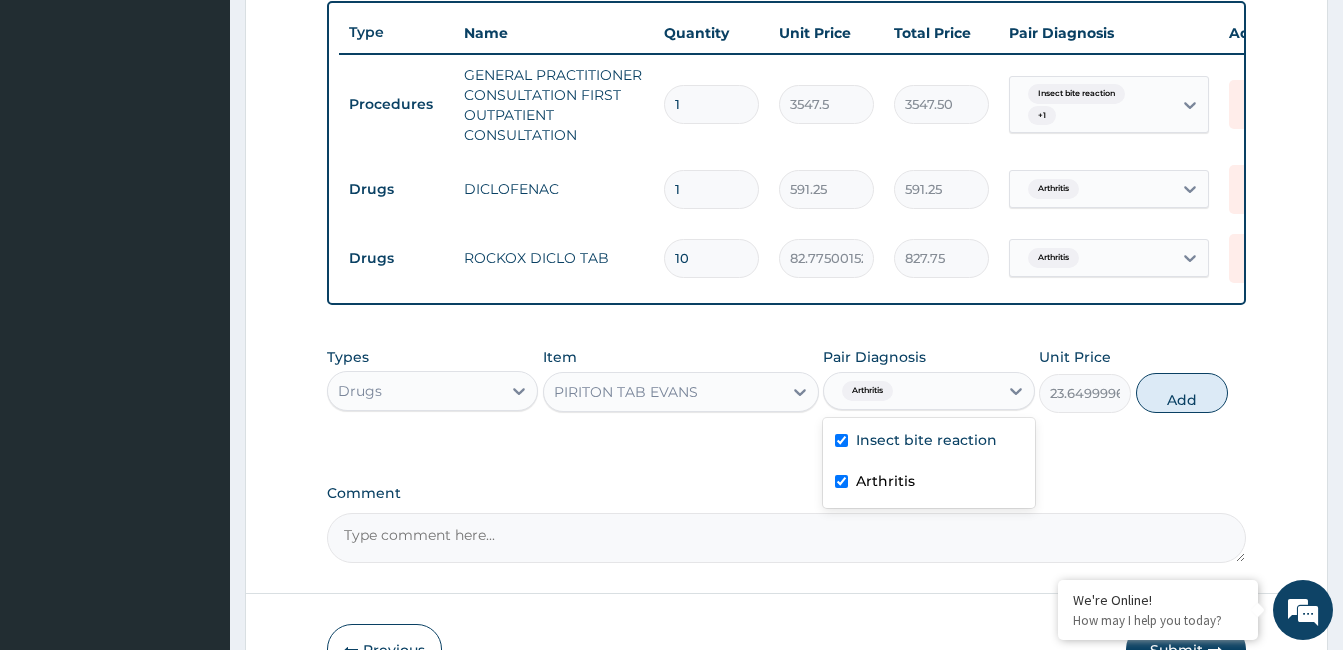 checkbox on "true" 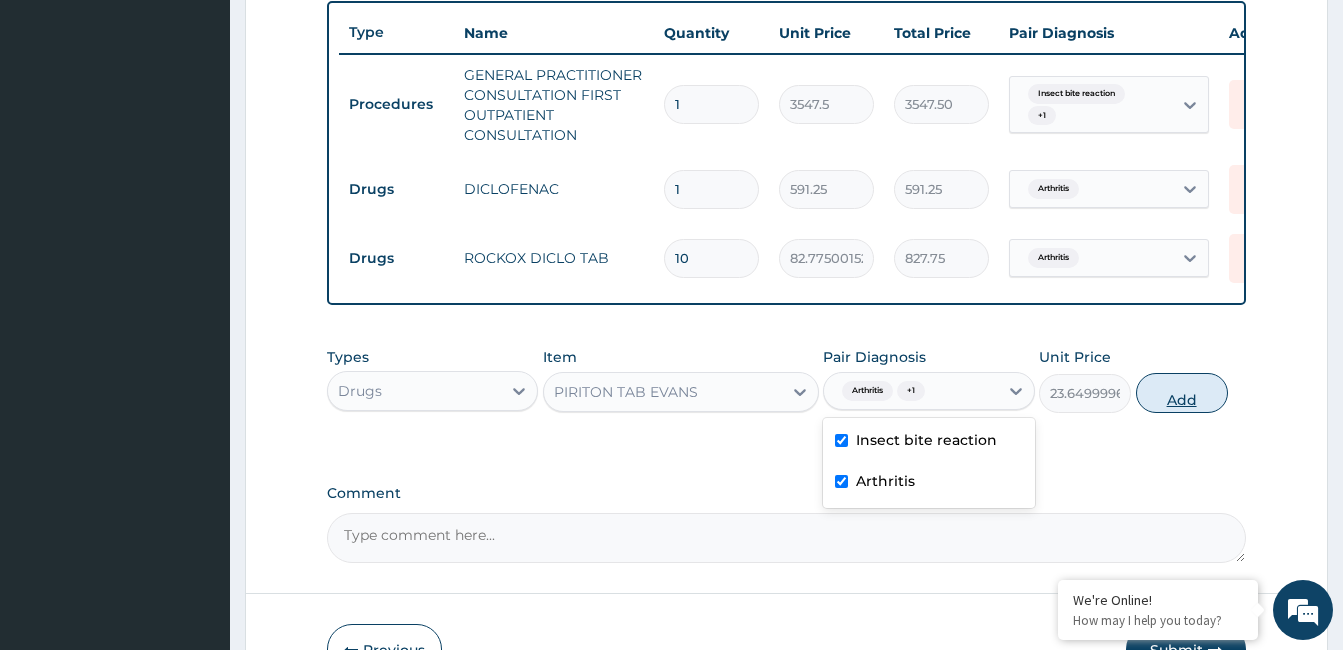 click on "Add" at bounding box center (1182, 393) 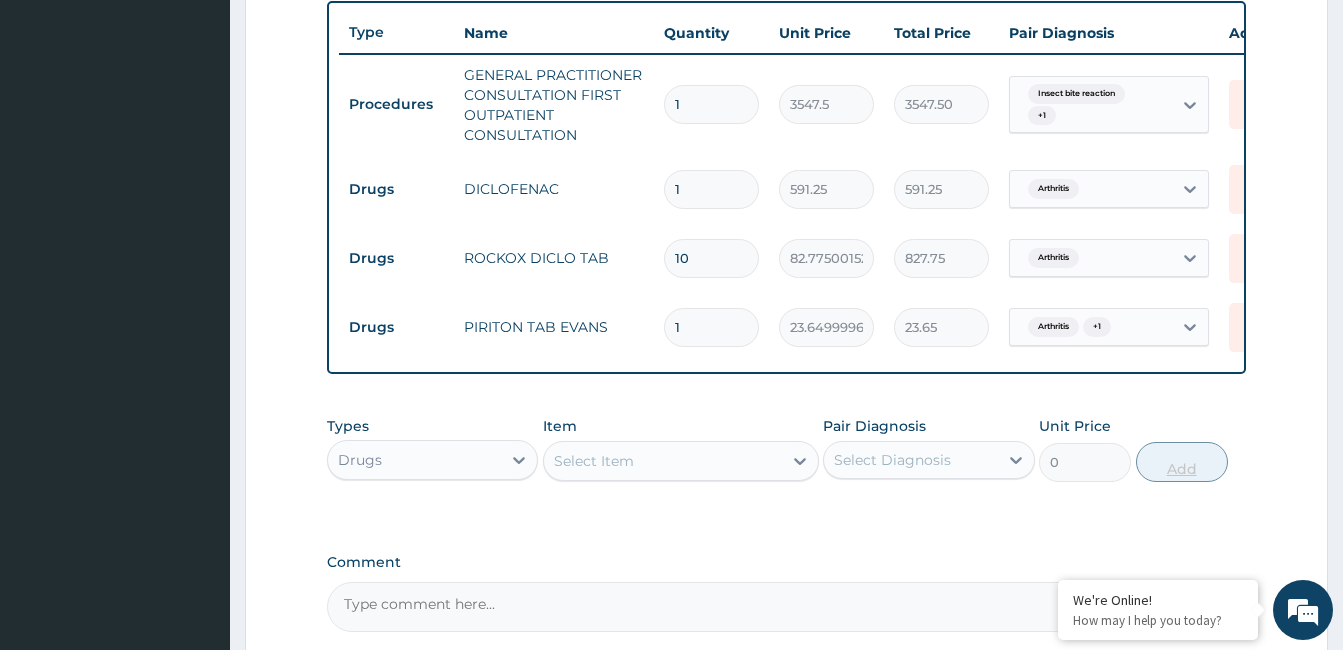 type on "10" 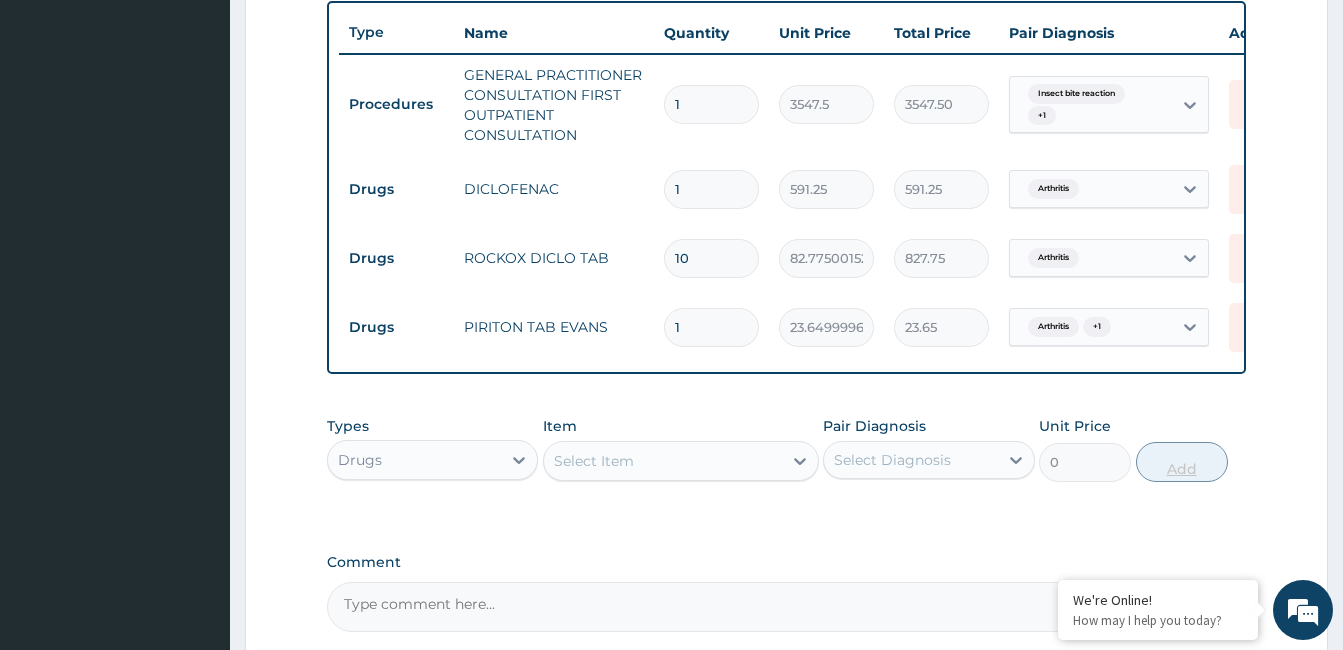 type on "236.50" 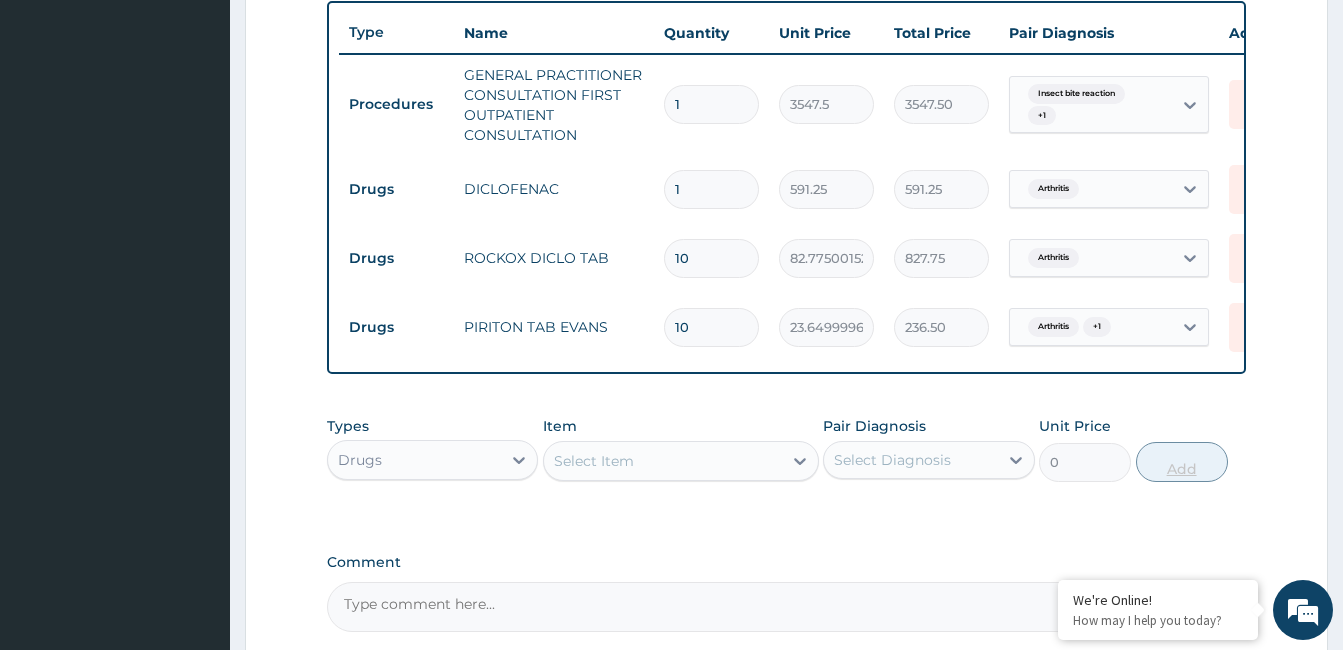 type on "10" 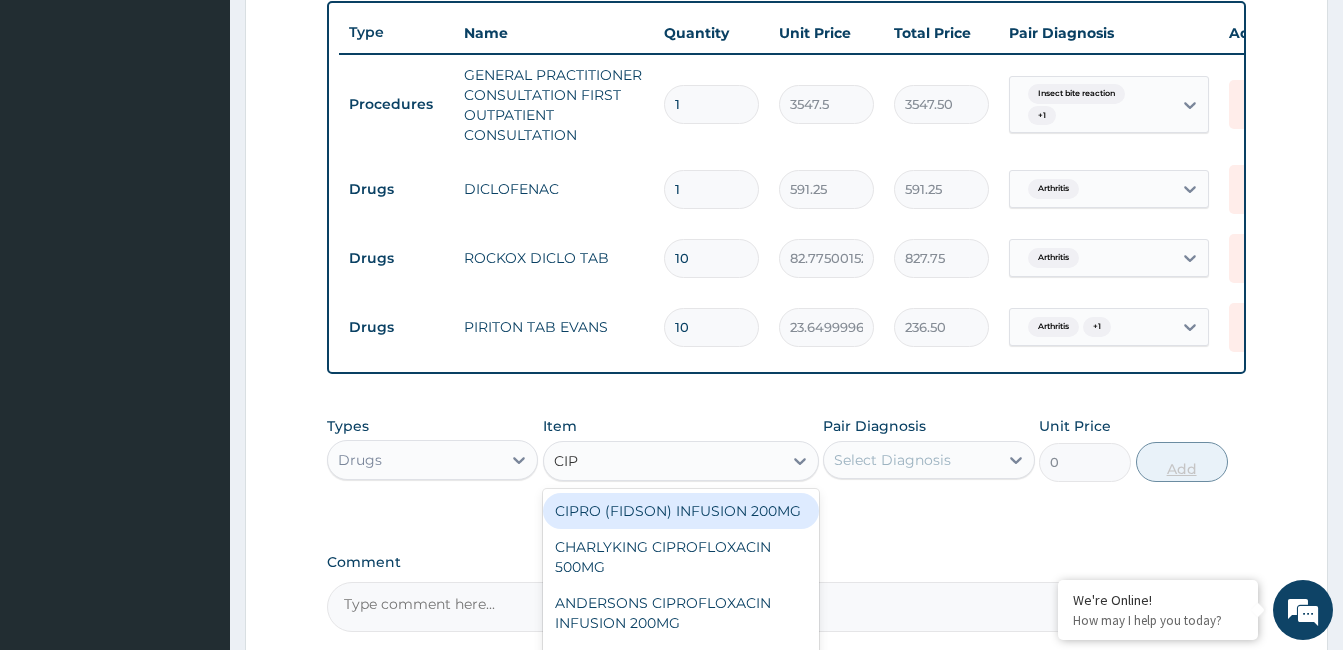 type on "CIPR" 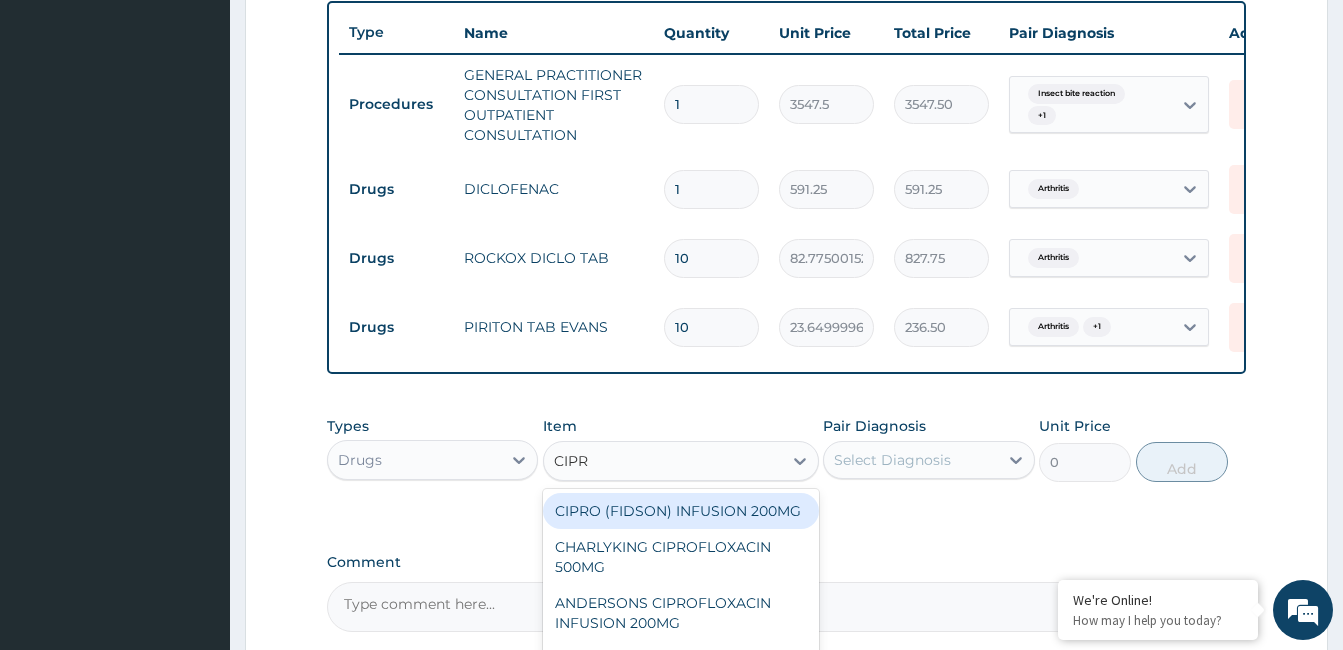 click on "CHARLYKING CIPROFLOXACIN 500MG" at bounding box center (681, 557) 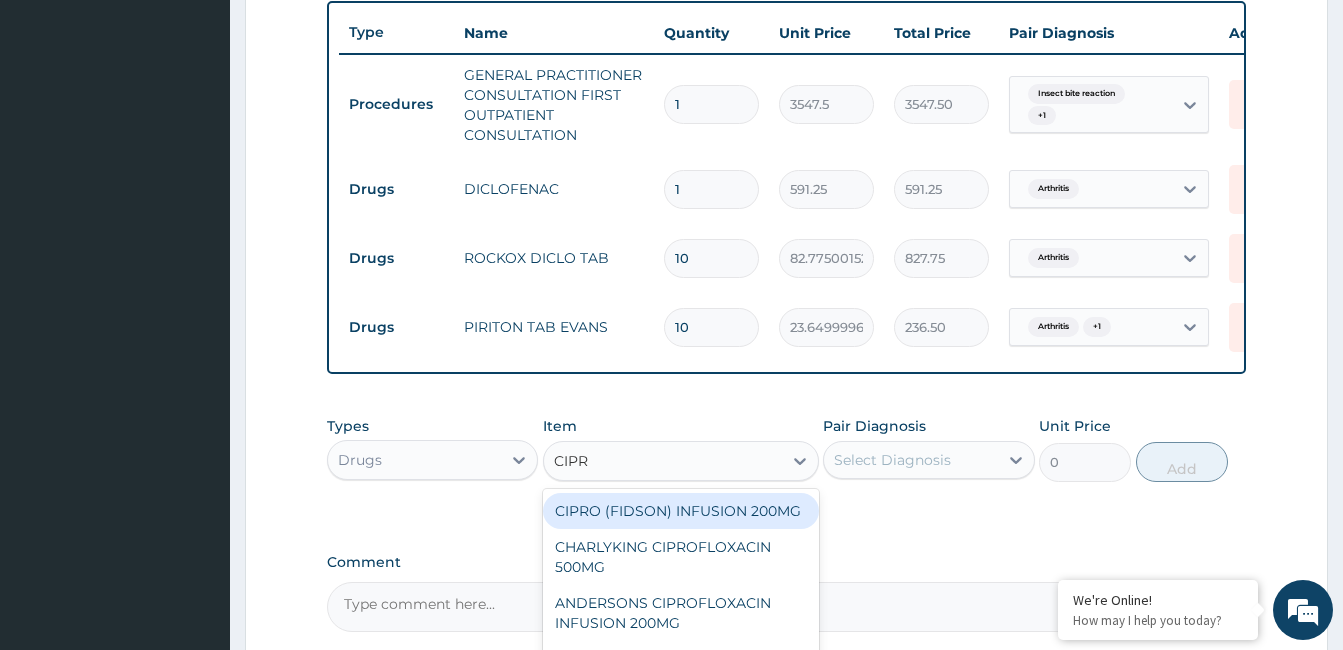 type 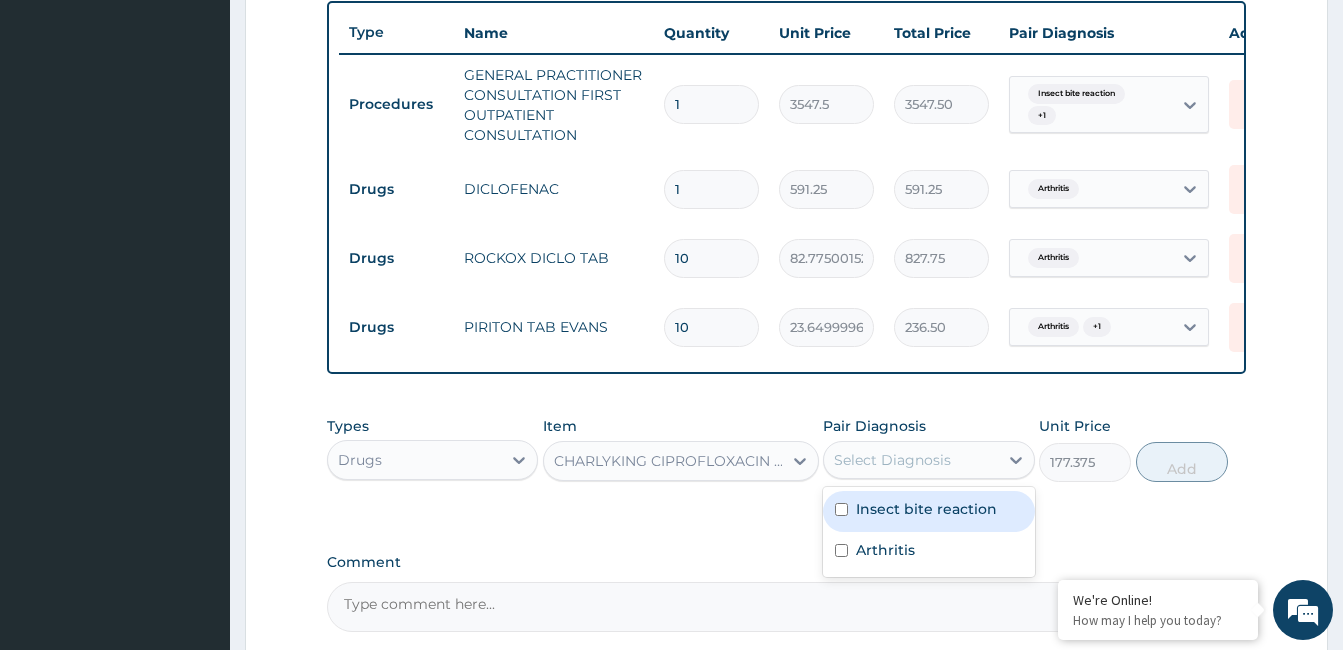 click on "Insect bite reaction" at bounding box center [926, 509] 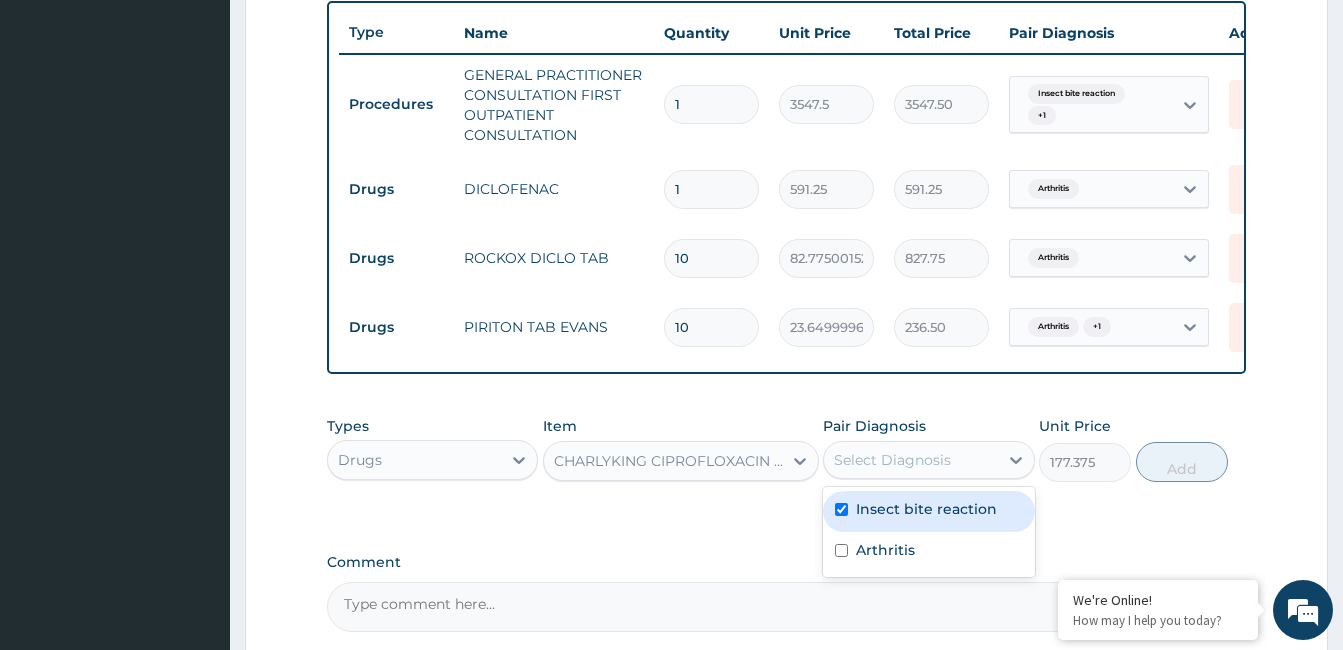 checkbox on "true" 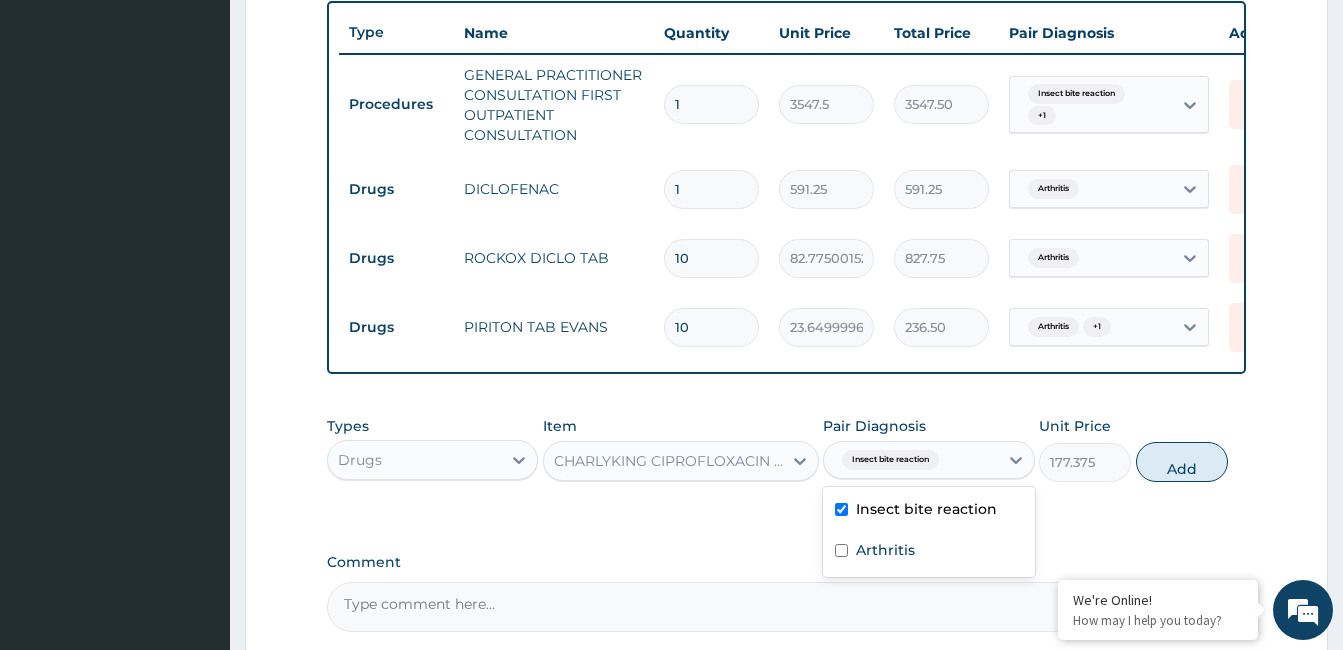 click on "Arthritis" at bounding box center [885, 550] 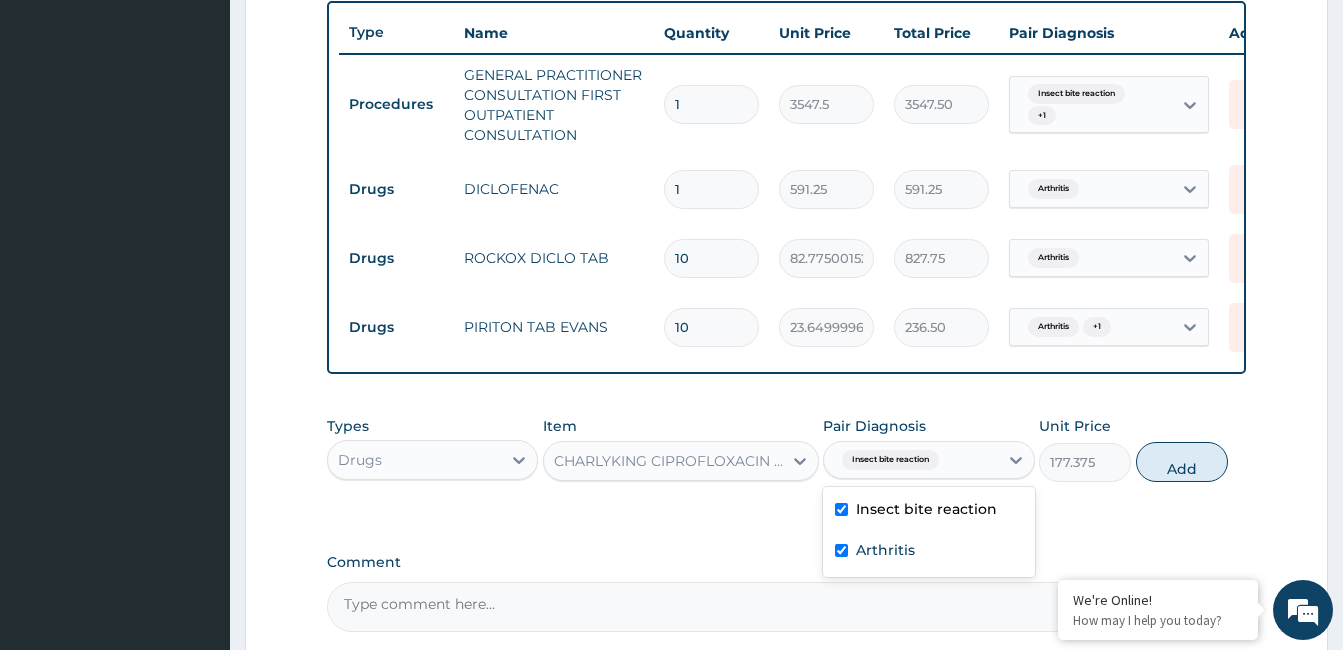 checkbox on "true" 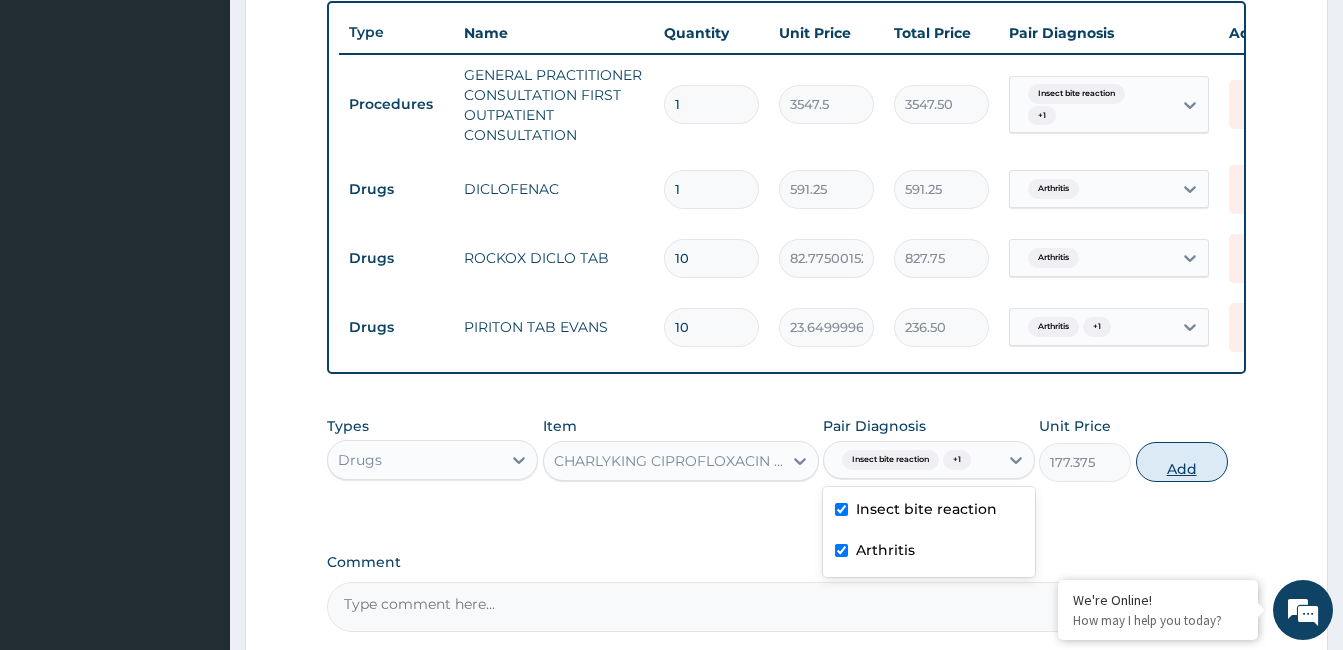 click on "Add" at bounding box center [1182, 462] 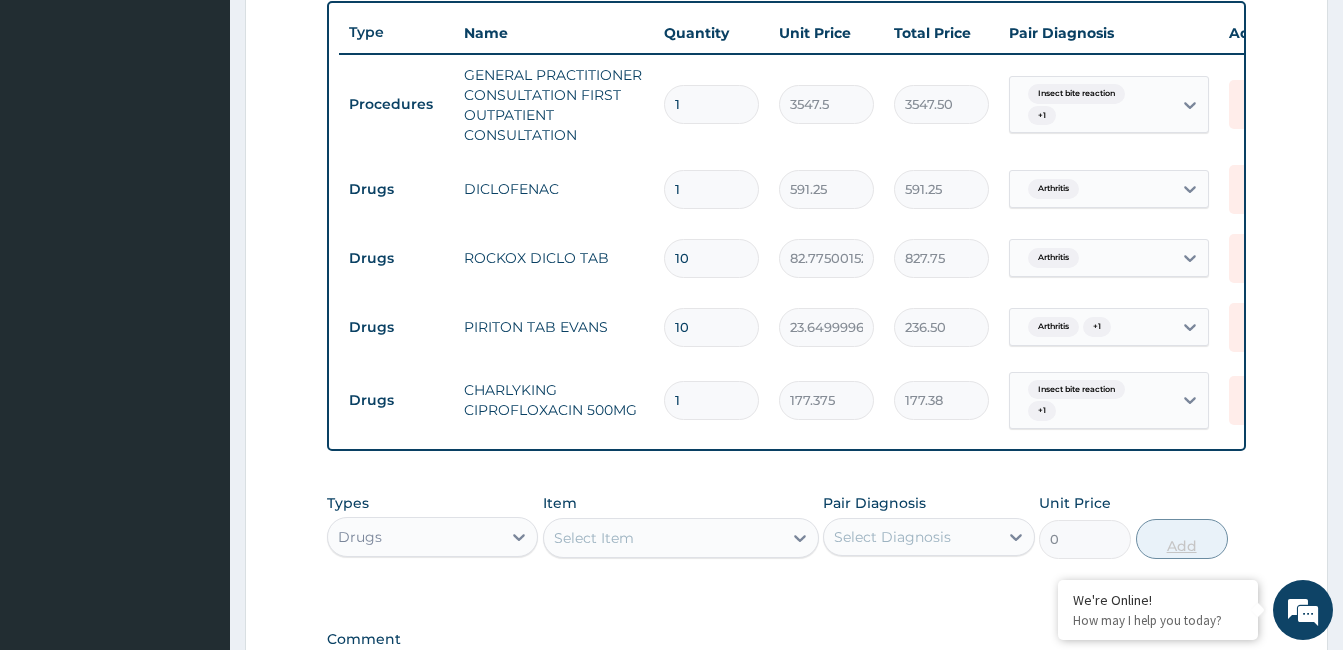type on "10" 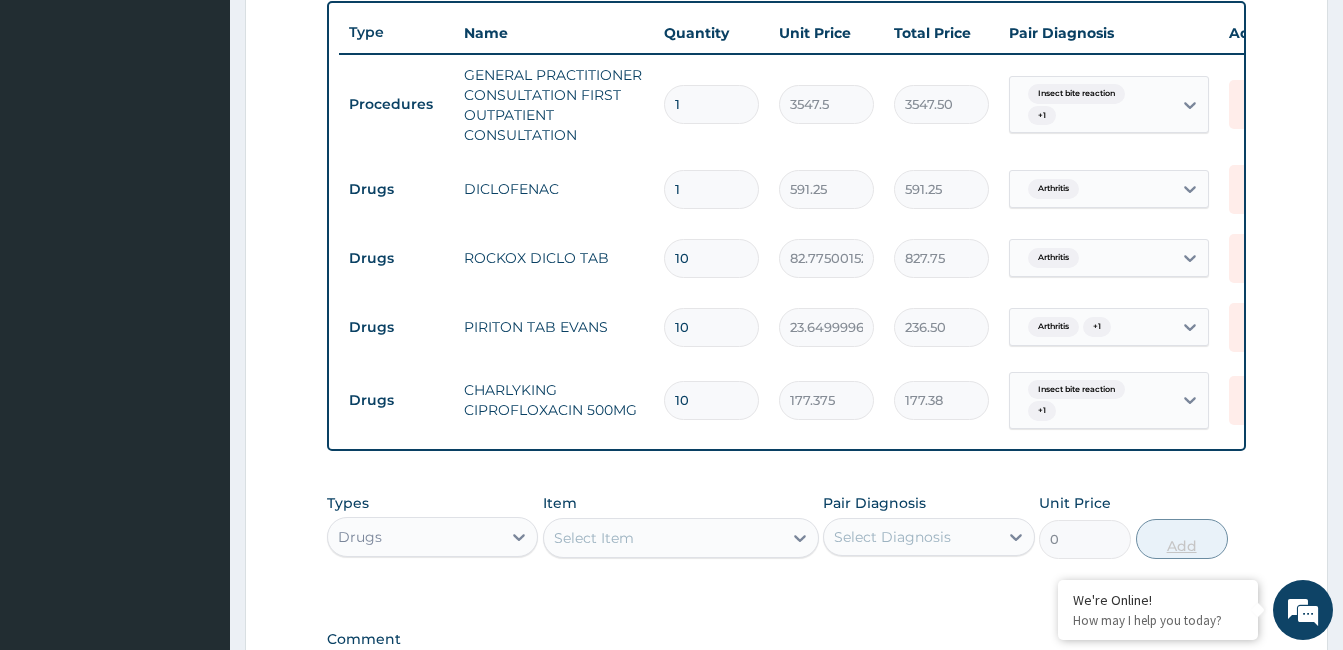type on "1773.75" 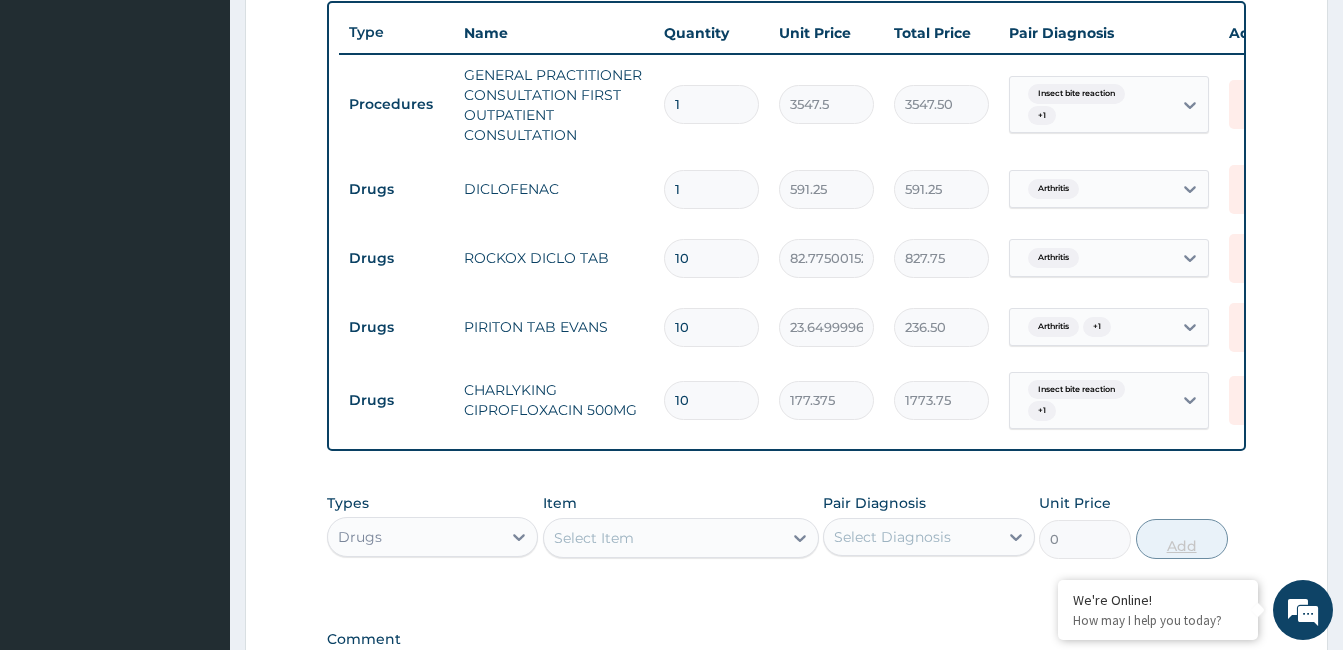 type on "10" 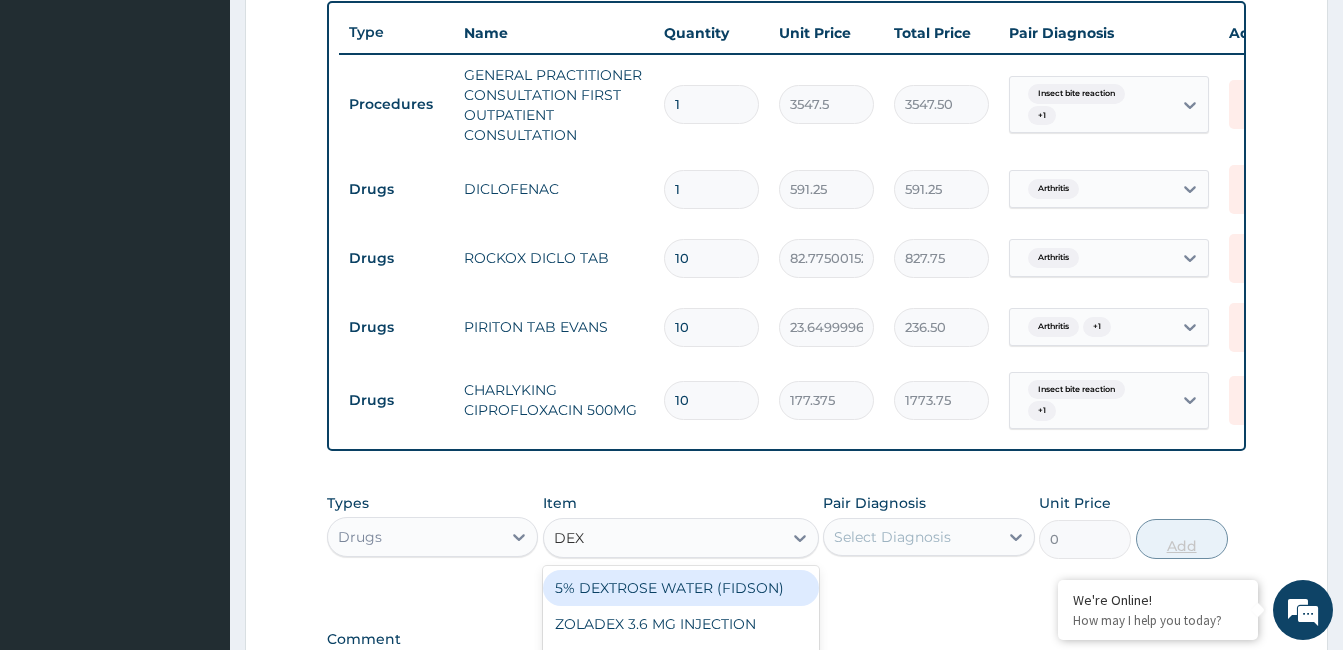 type on "DEXA" 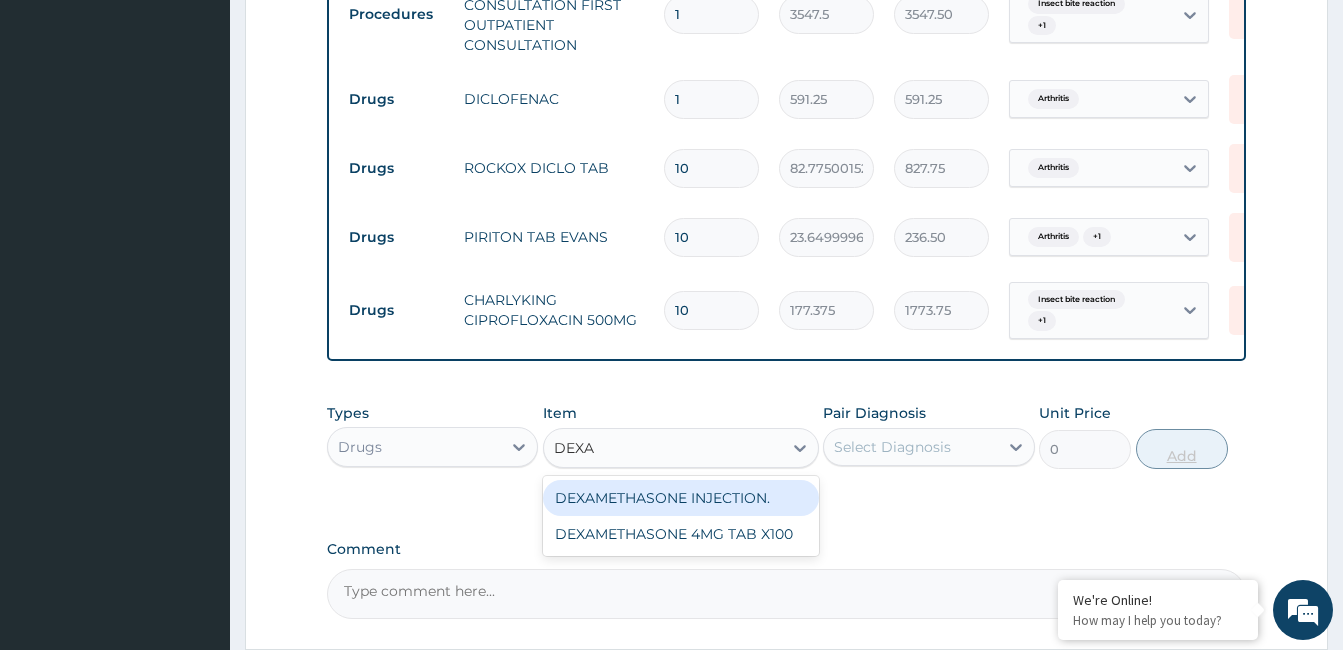 scroll, scrollTop: 839, scrollLeft: 0, axis: vertical 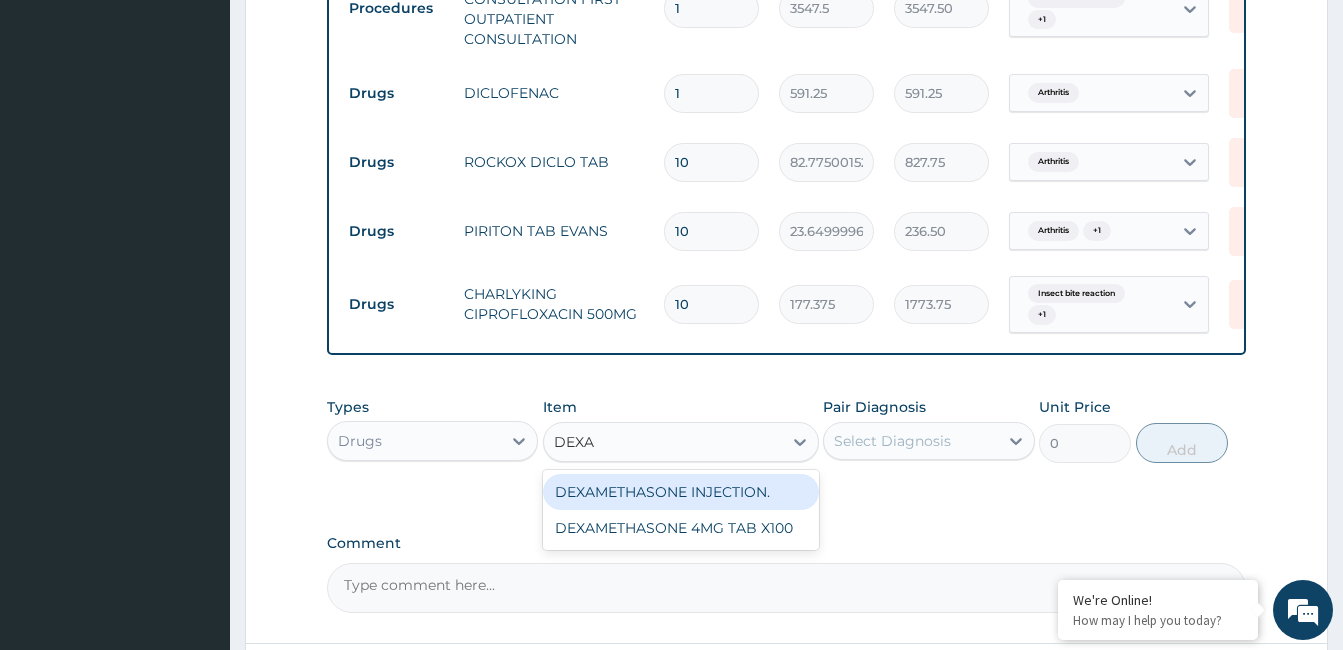 click on "DEXAMETHASONE INJECTION." at bounding box center [681, 492] 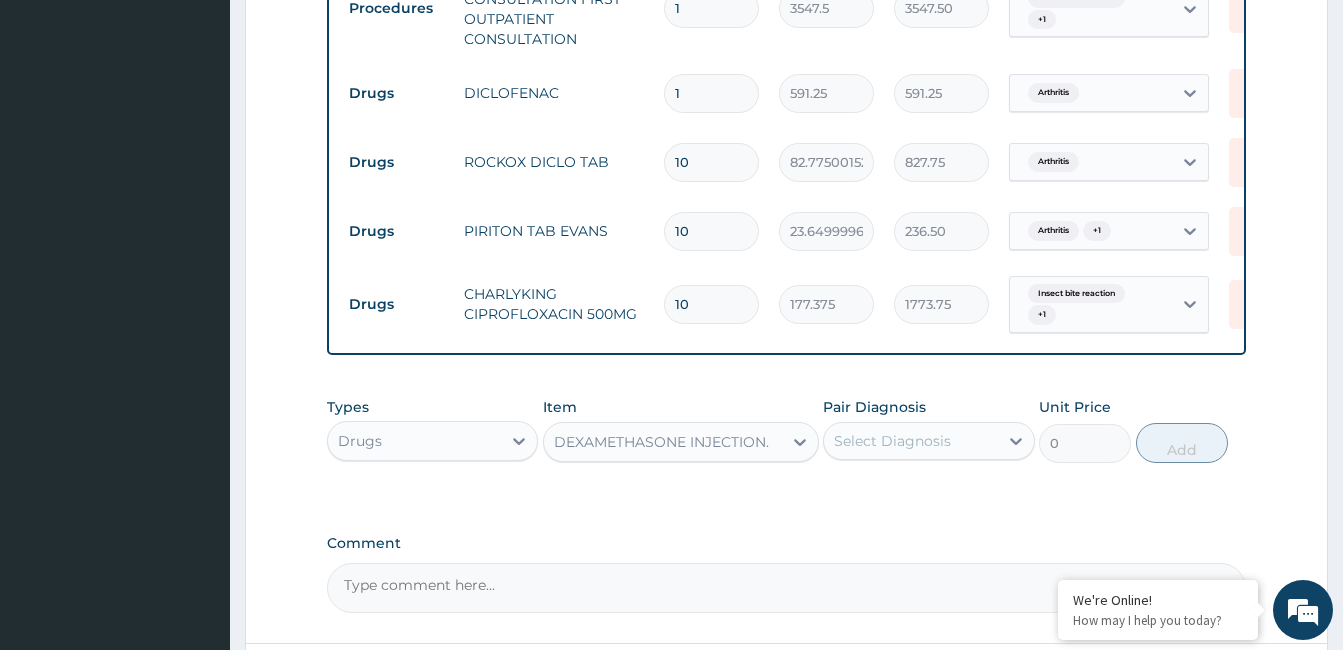 type 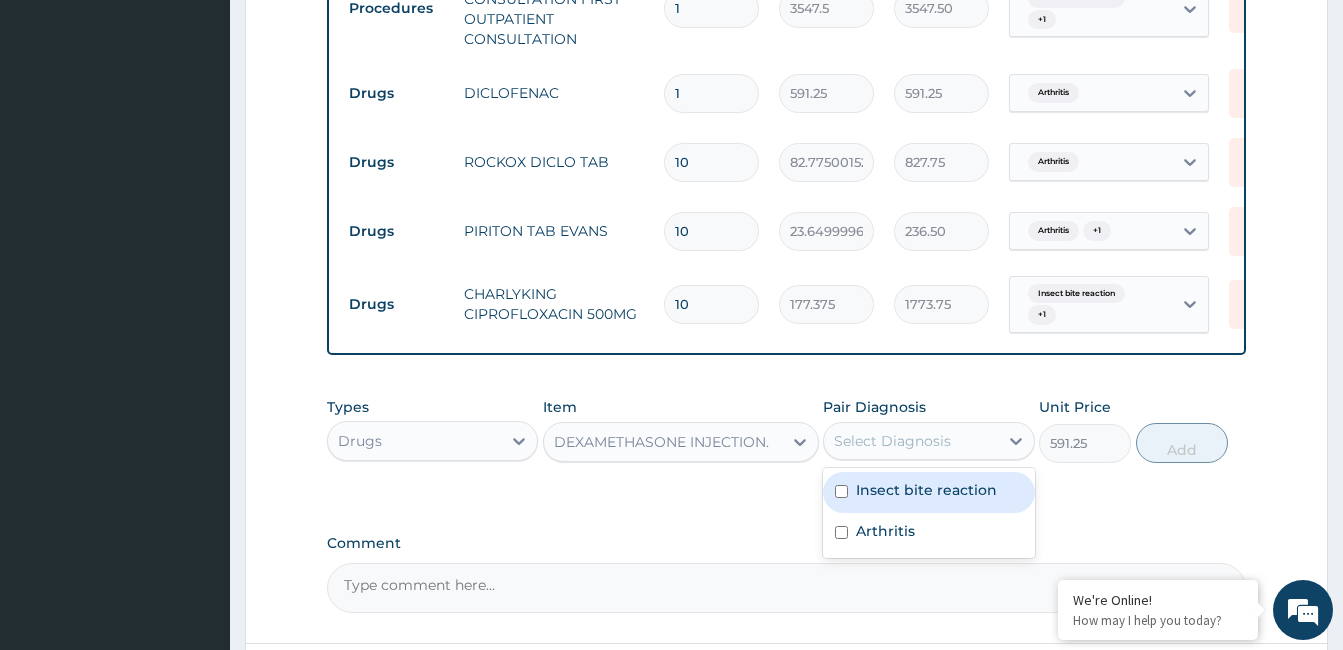 click on "Insect bite reaction" at bounding box center [926, 490] 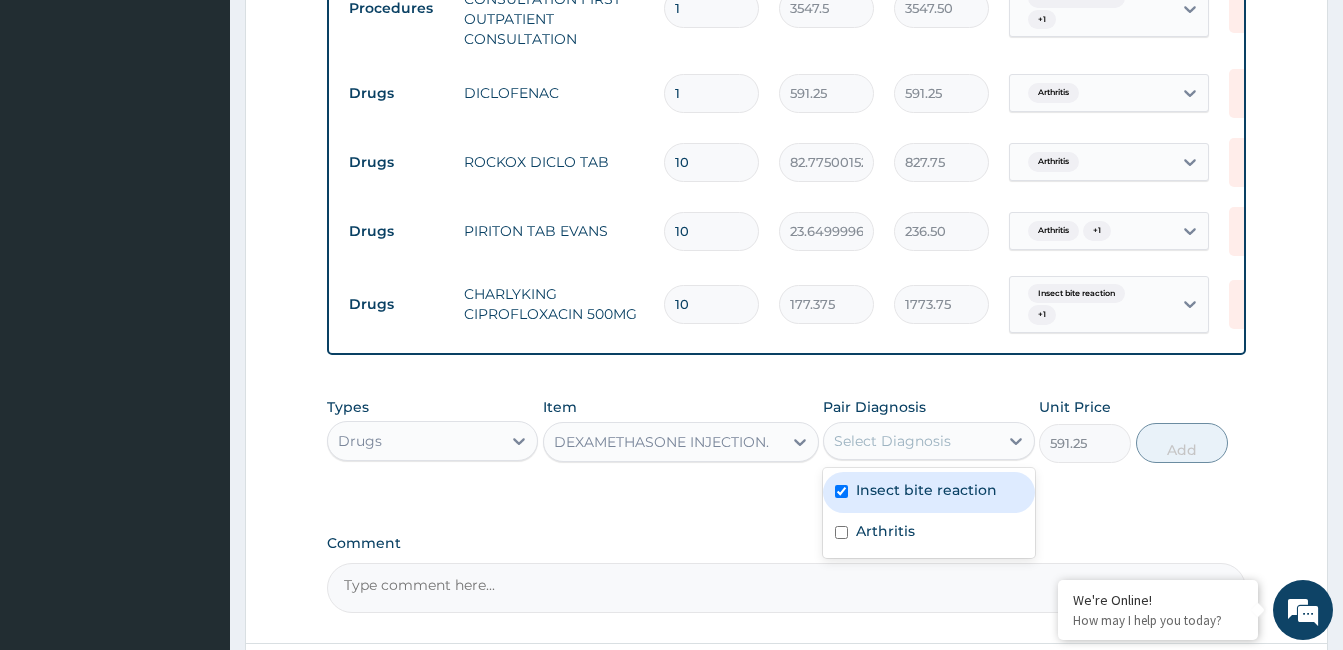checkbox on "true" 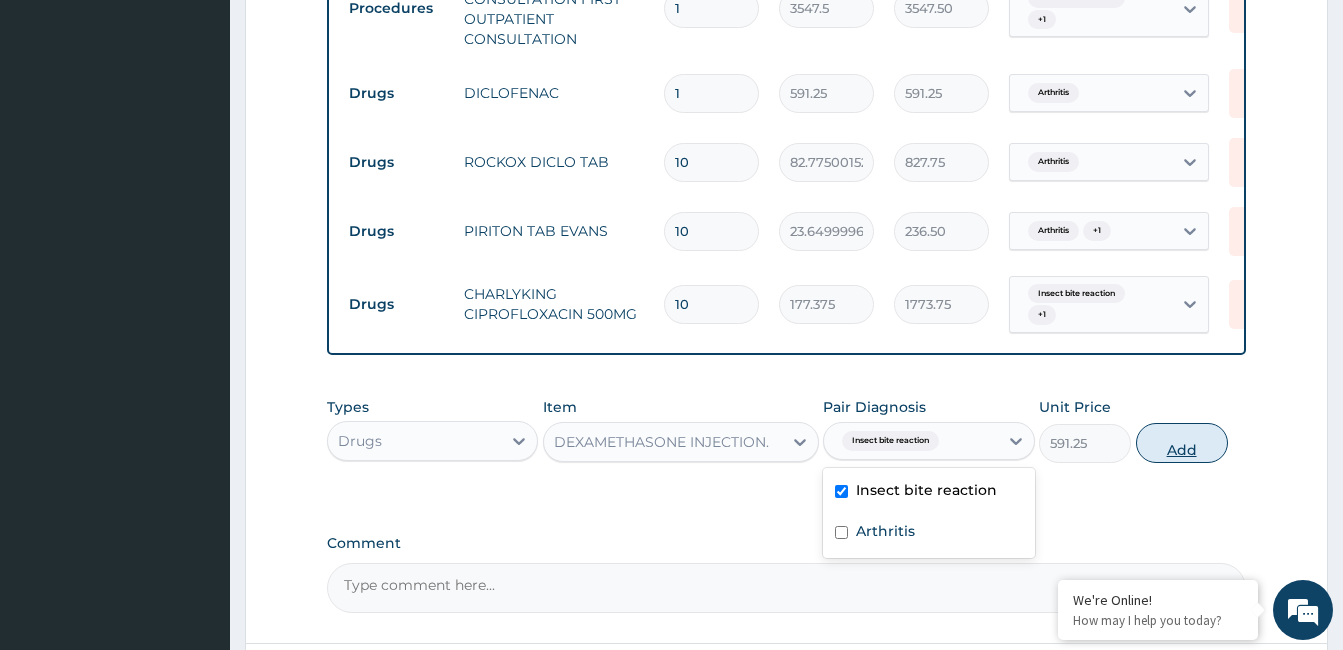 click on "Add" at bounding box center (1182, 443) 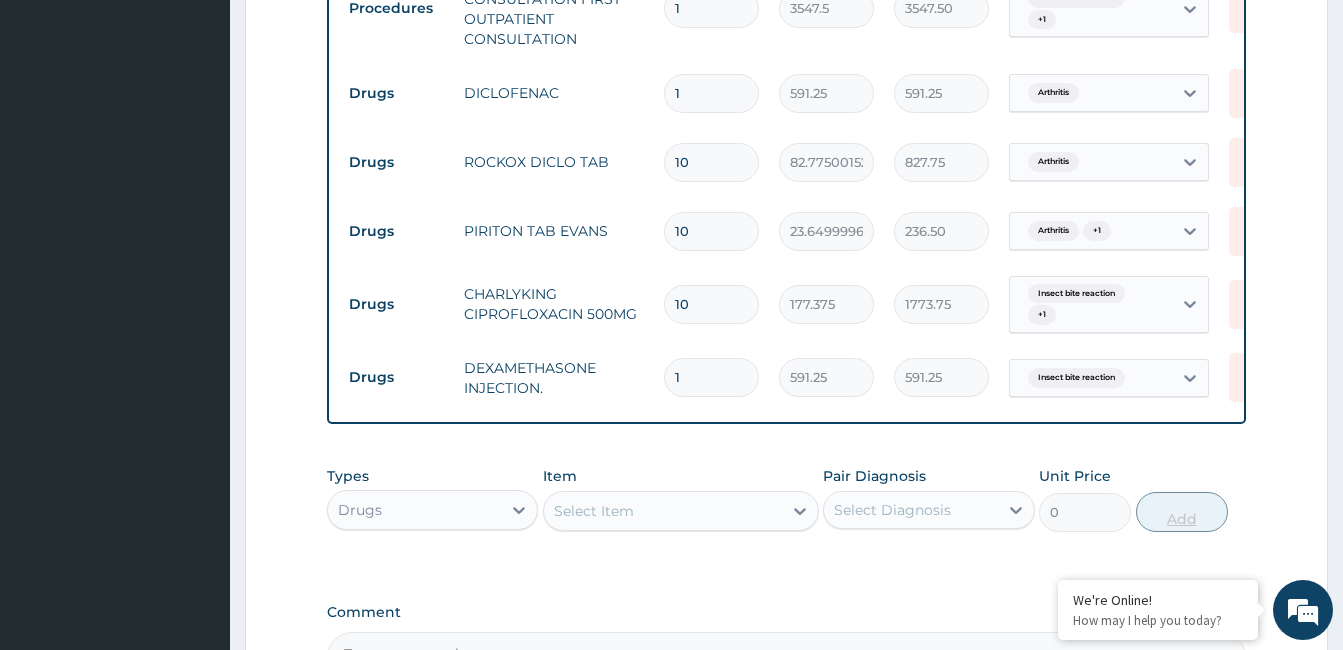 type 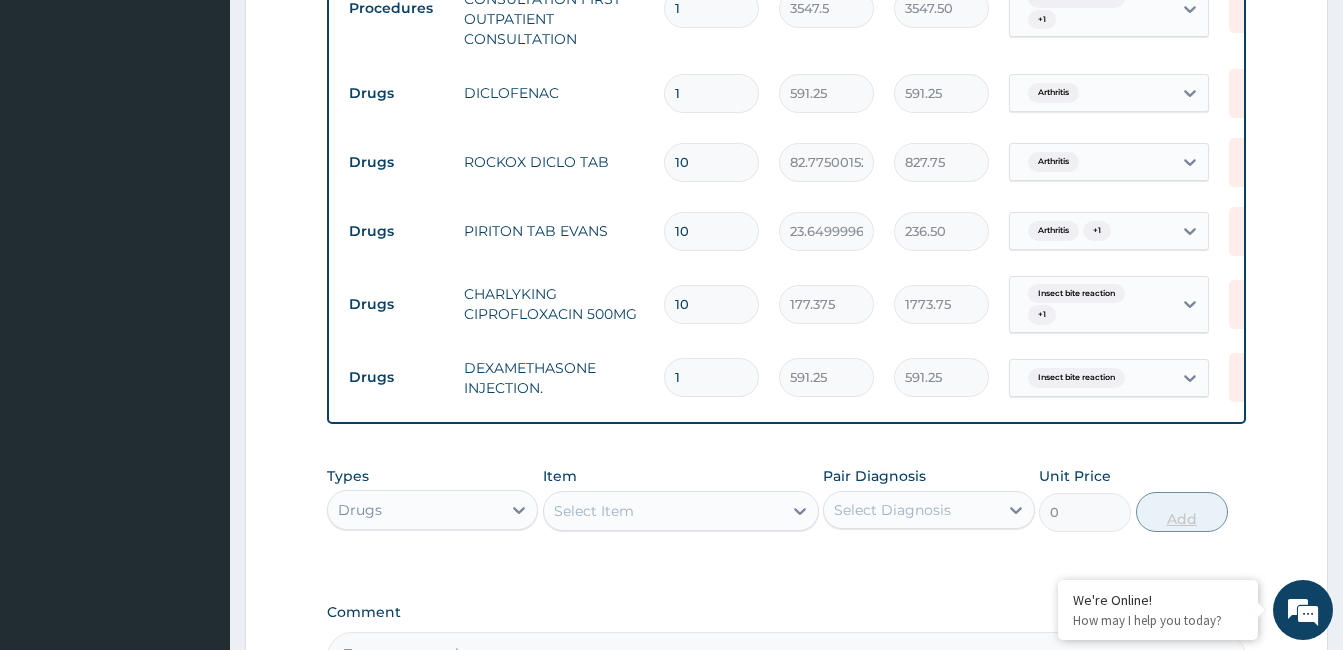 type on "0.00" 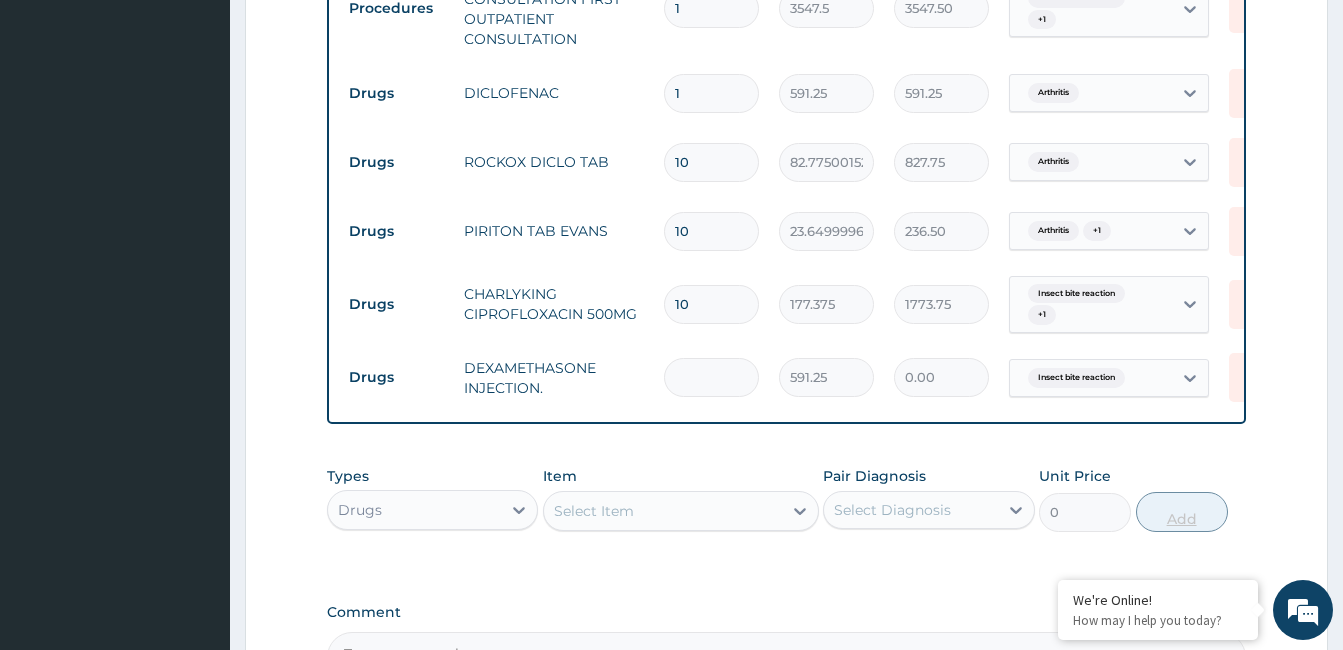 type on "2" 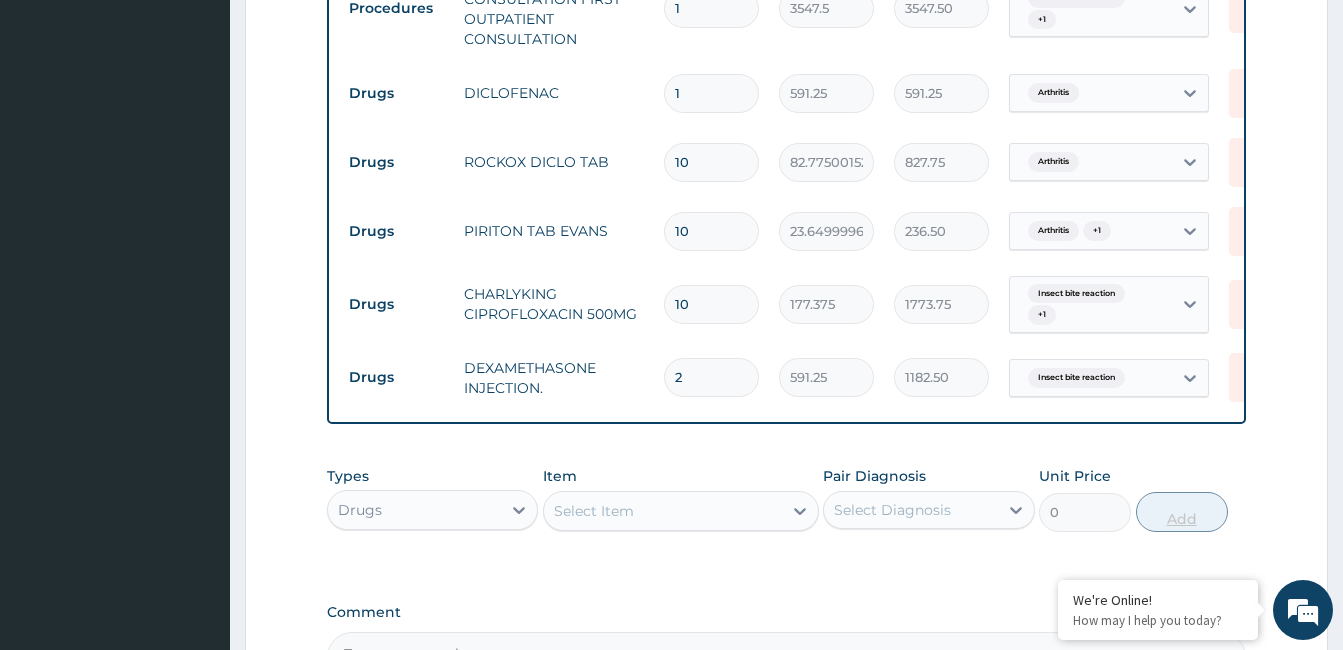 type on "2" 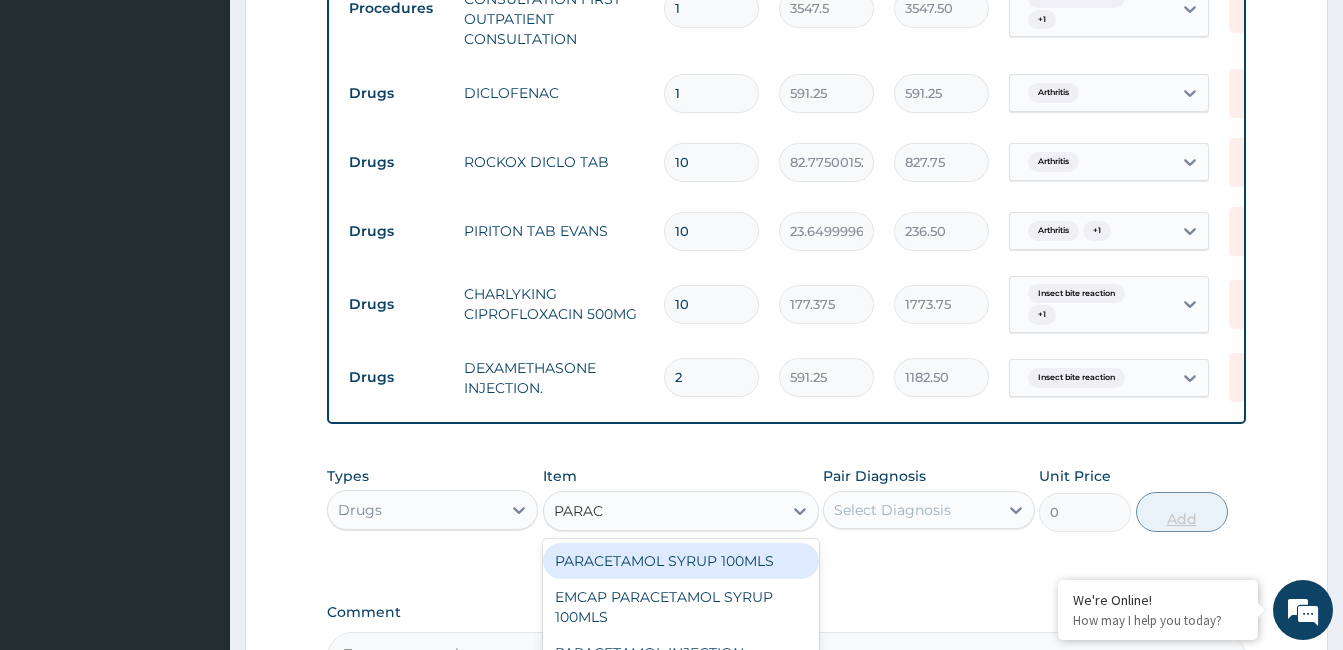 type on "PARACE" 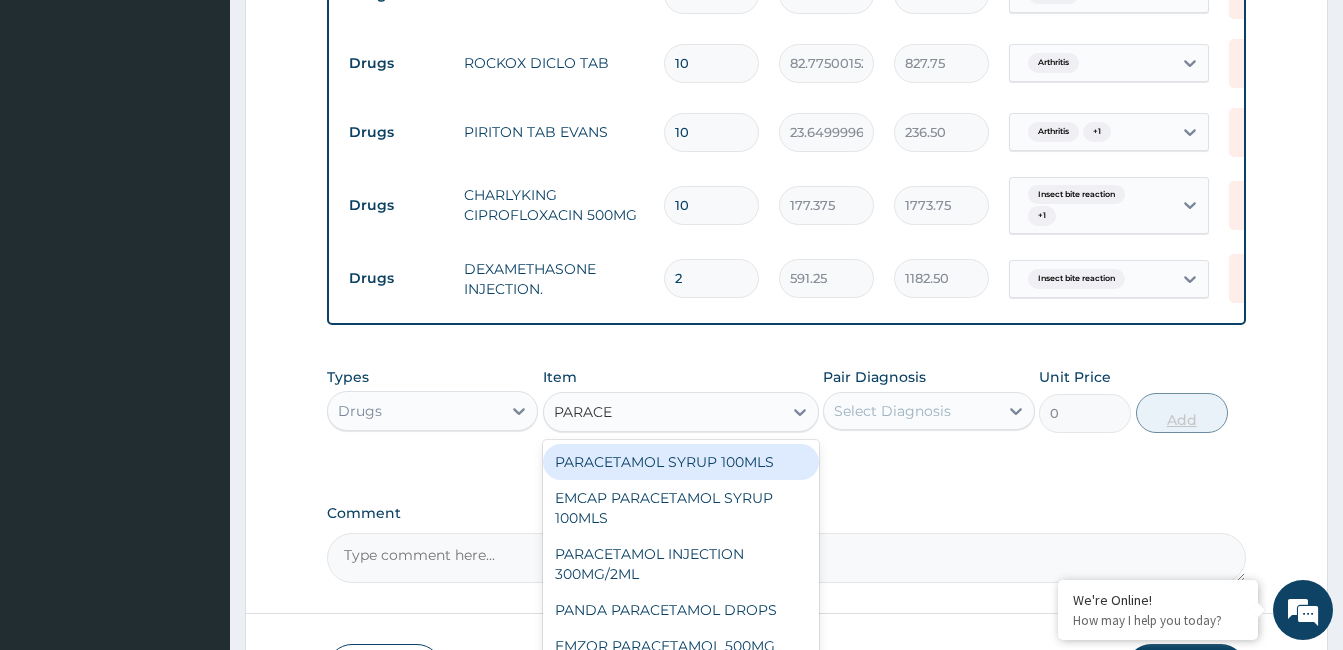 scroll, scrollTop: 972, scrollLeft: 0, axis: vertical 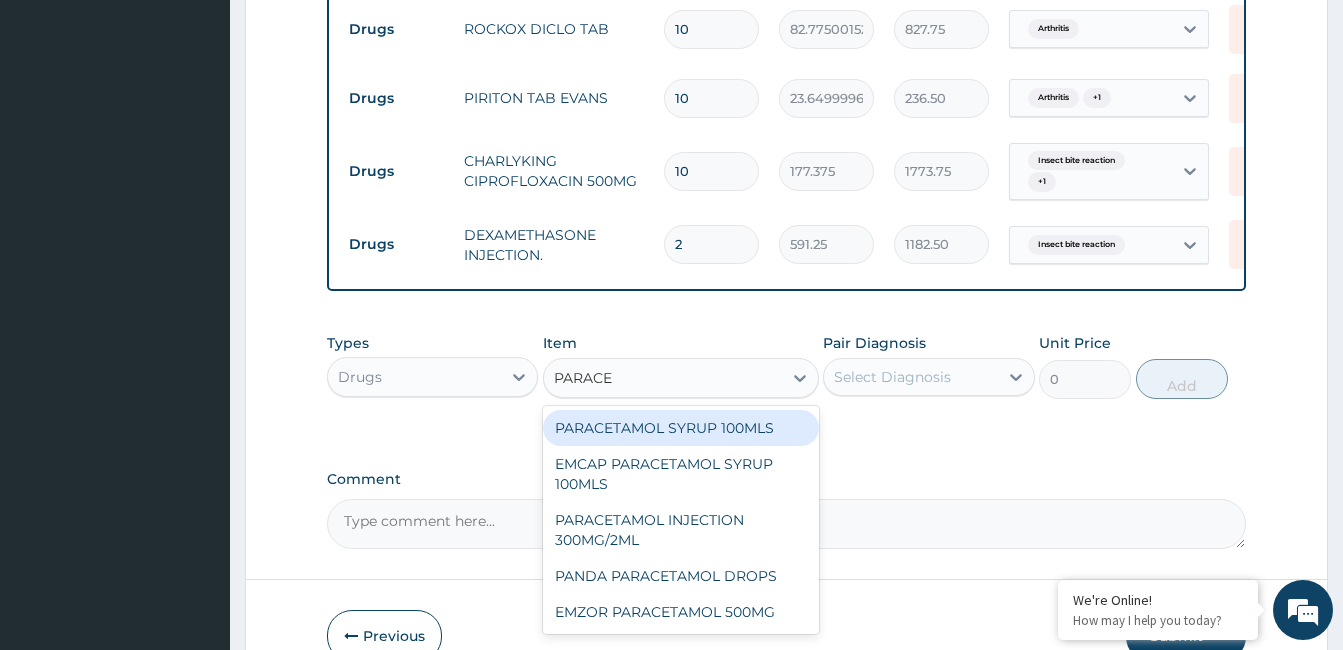 click on "EMZOR PARACETAMOL 500MG" at bounding box center [681, 612] 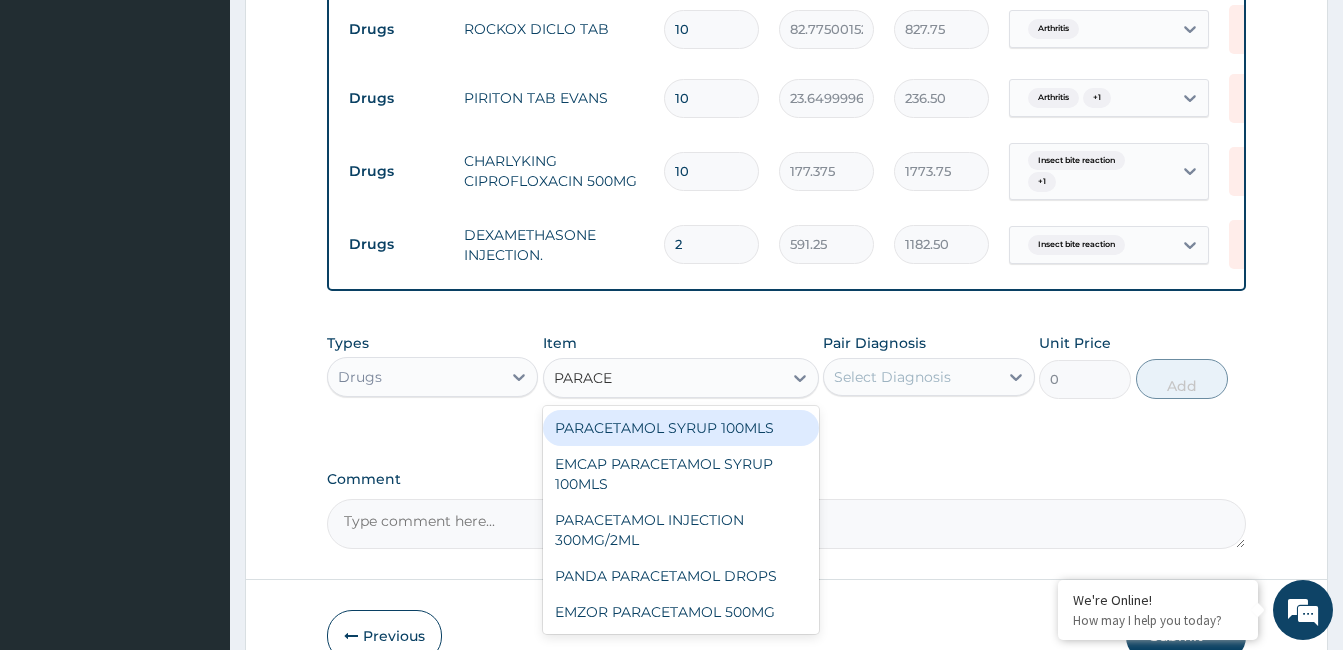 type 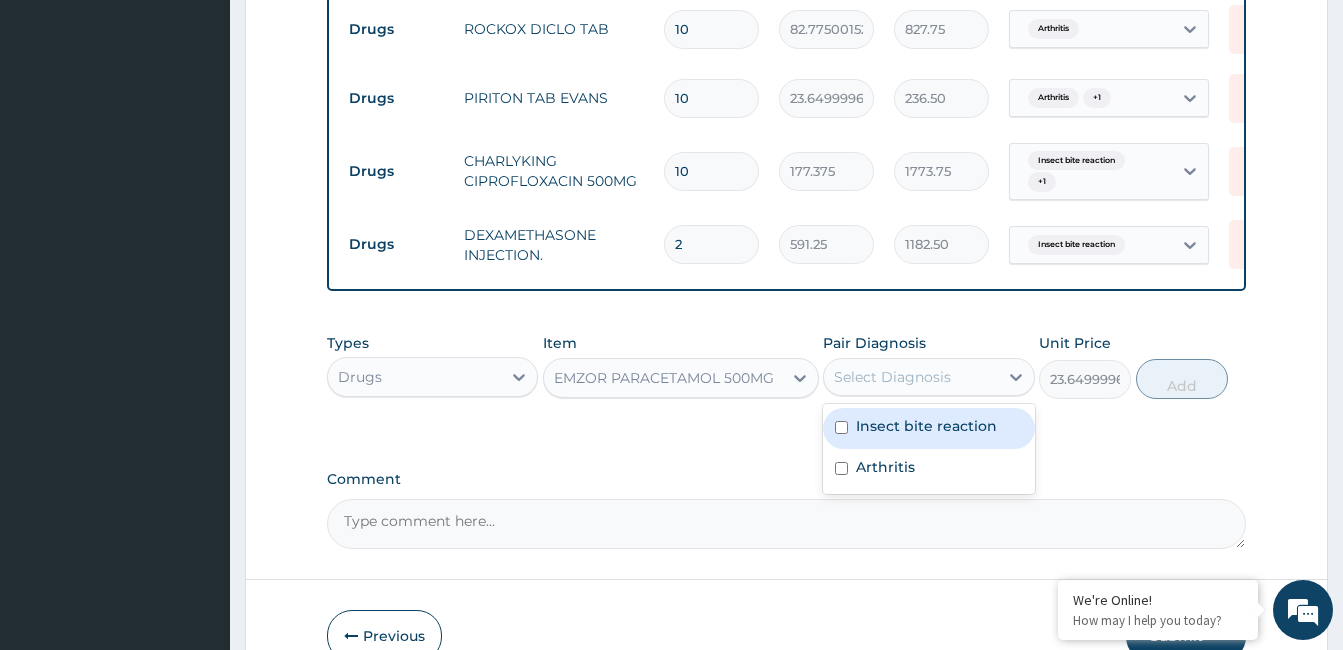 click on "Insect bite reaction" at bounding box center (928, 428) 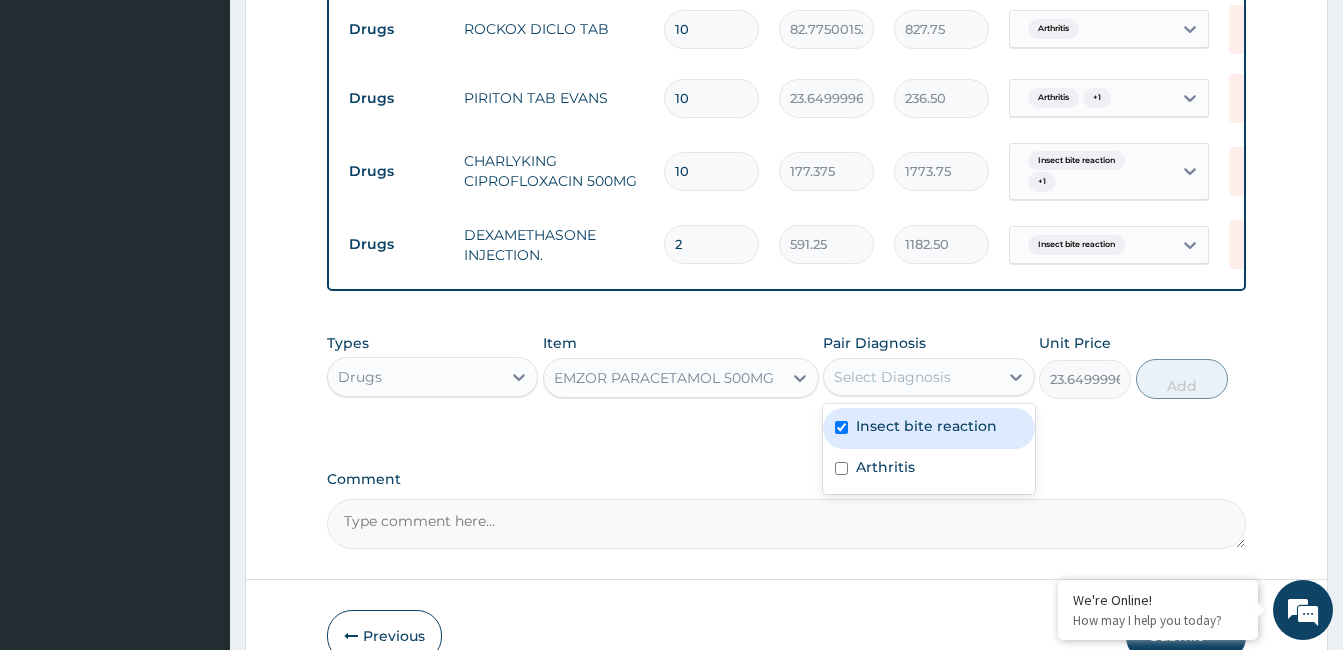 checkbox on "true" 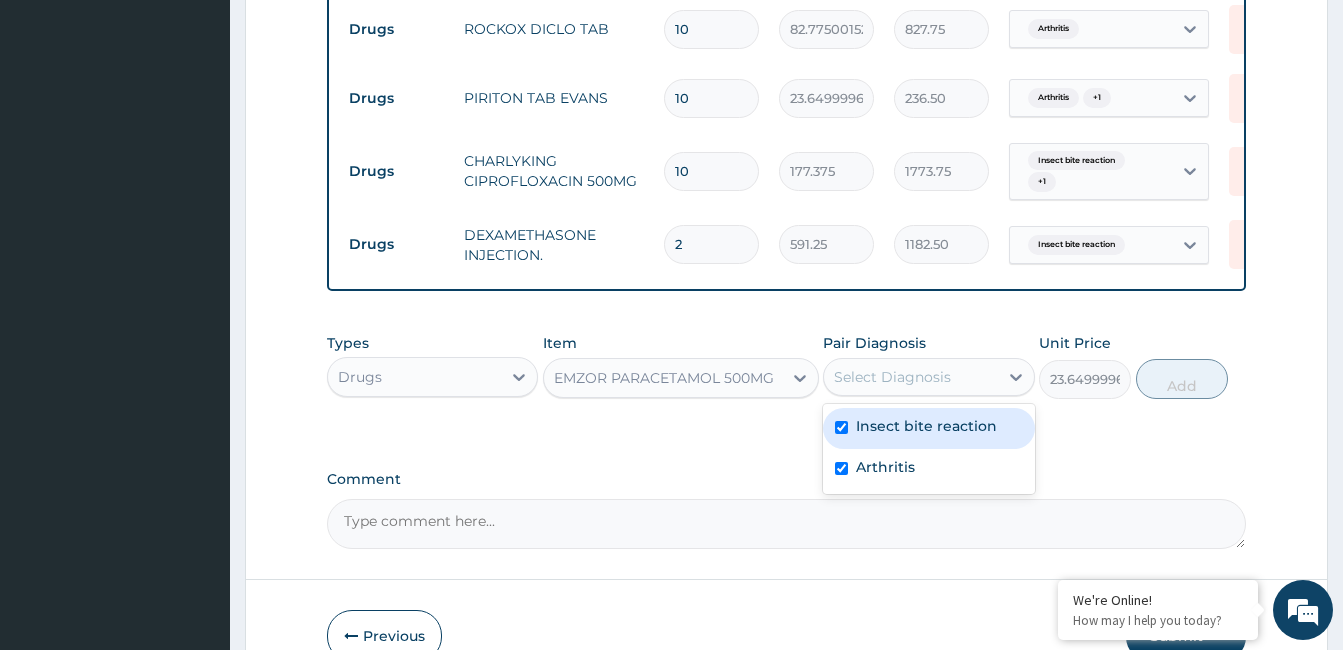 checkbox on "true" 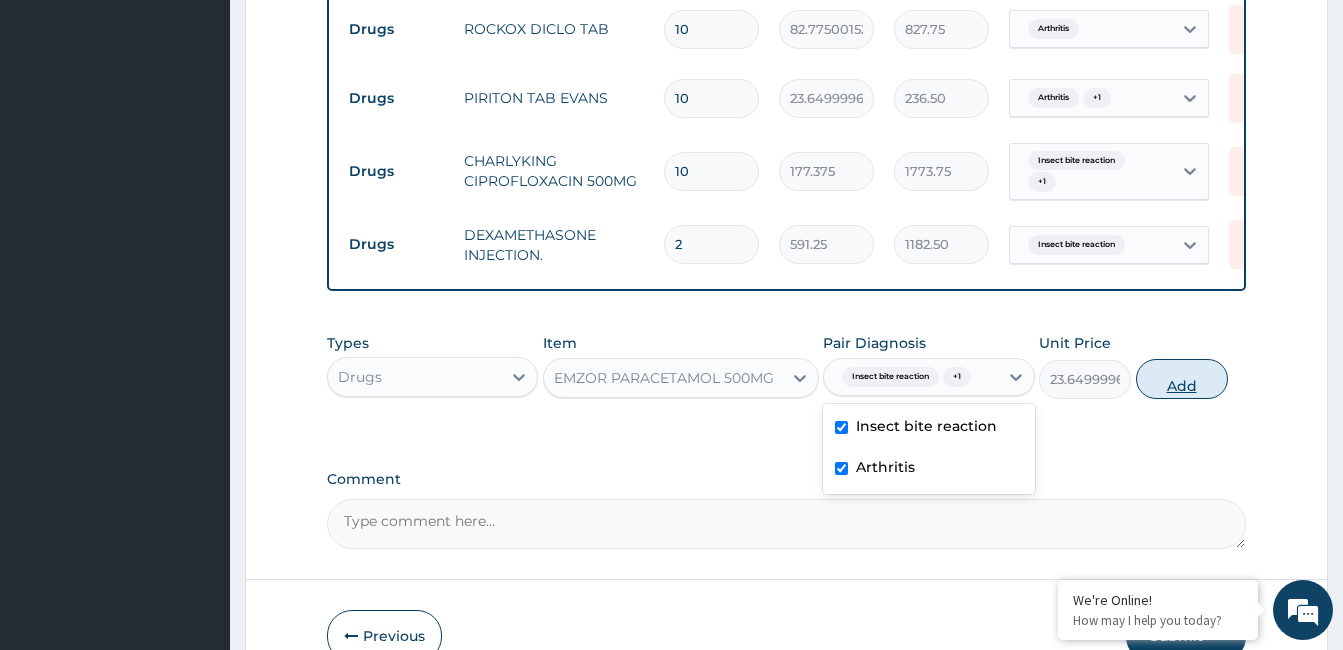 click on "Add" at bounding box center (1182, 379) 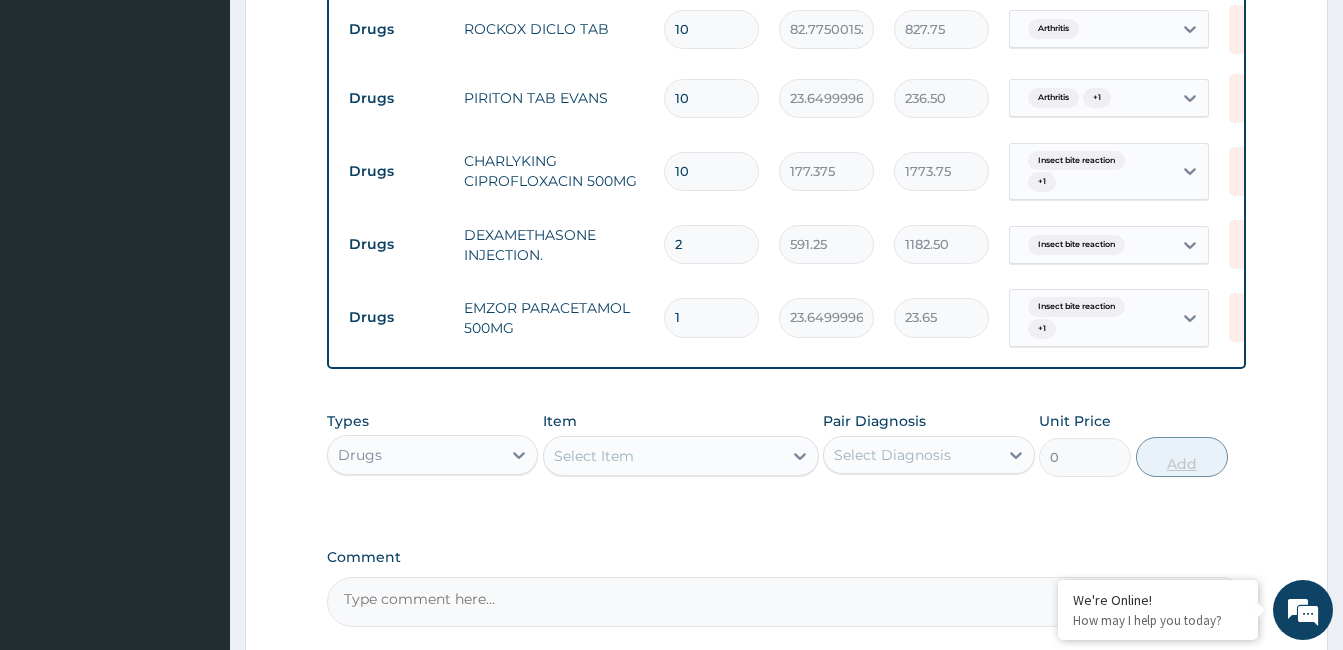 type on "18" 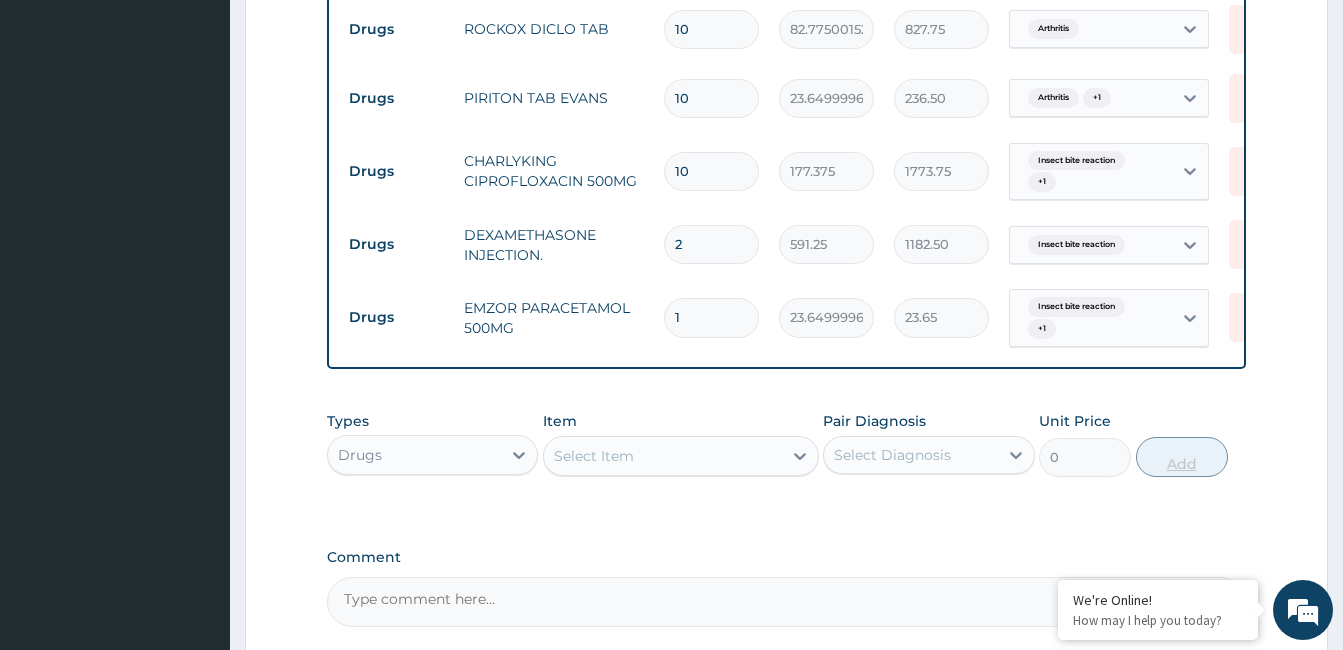 type on "425.70" 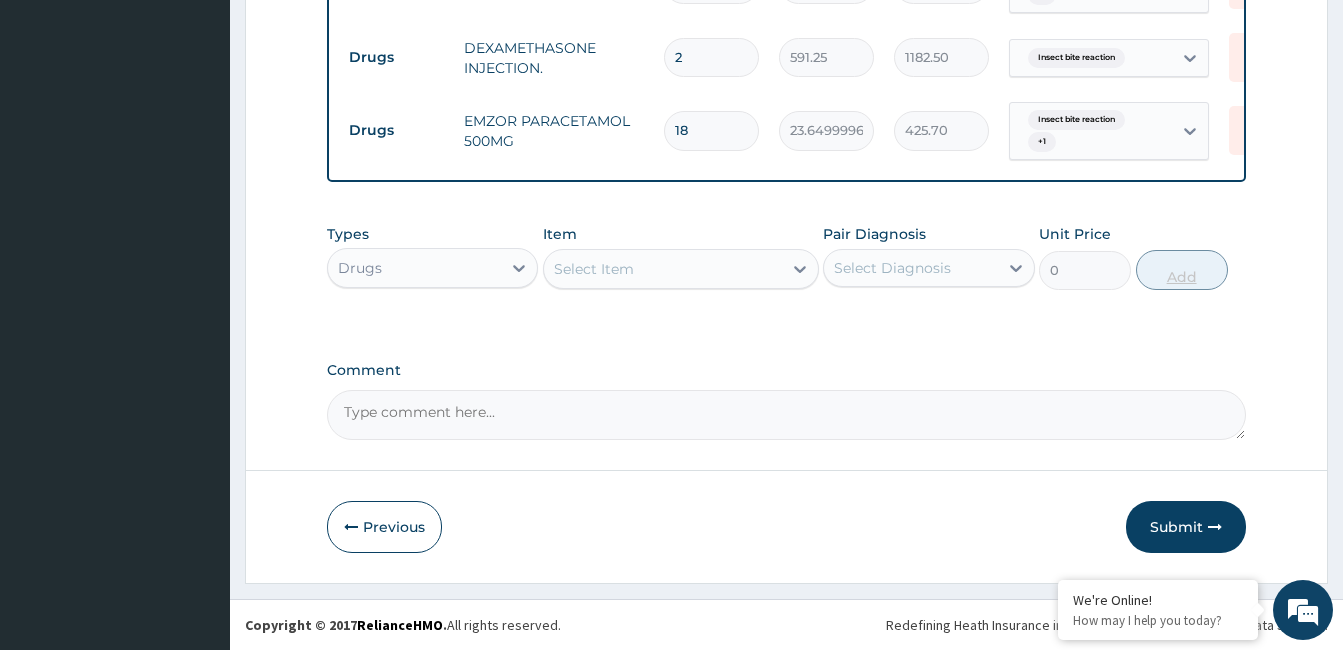 scroll, scrollTop: 1174, scrollLeft: 0, axis: vertical 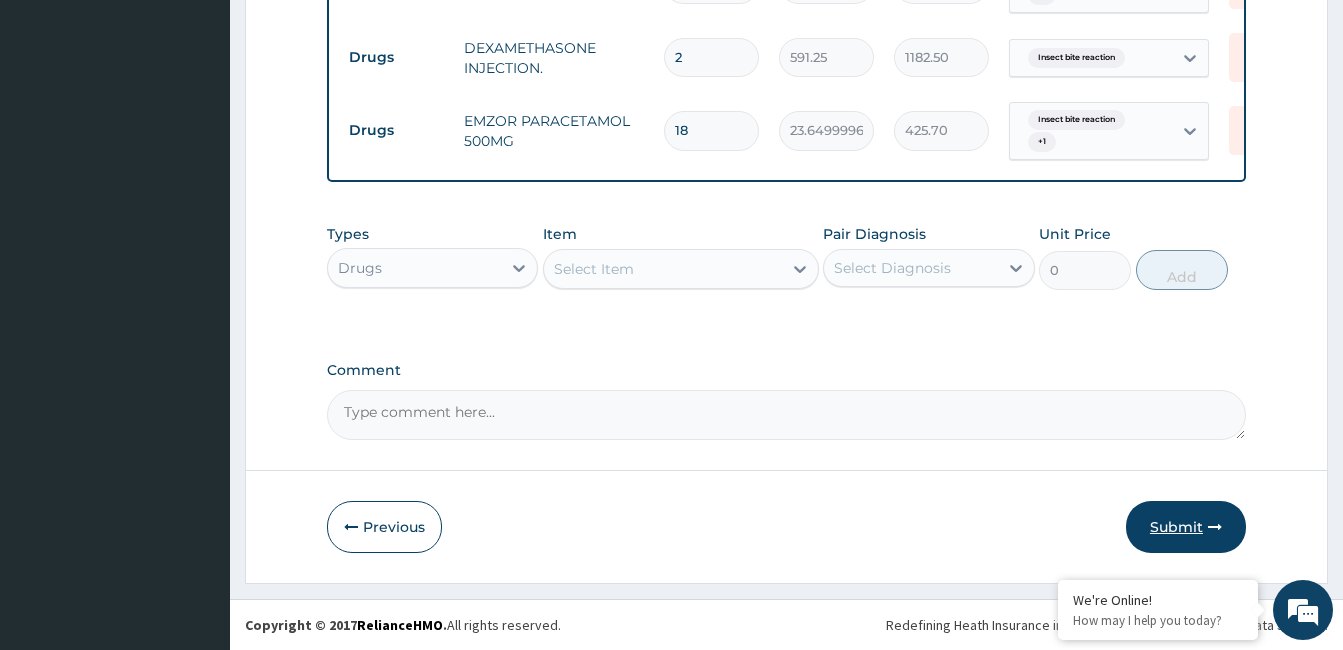 click on "Submit" at bounding box center [1186, 527] 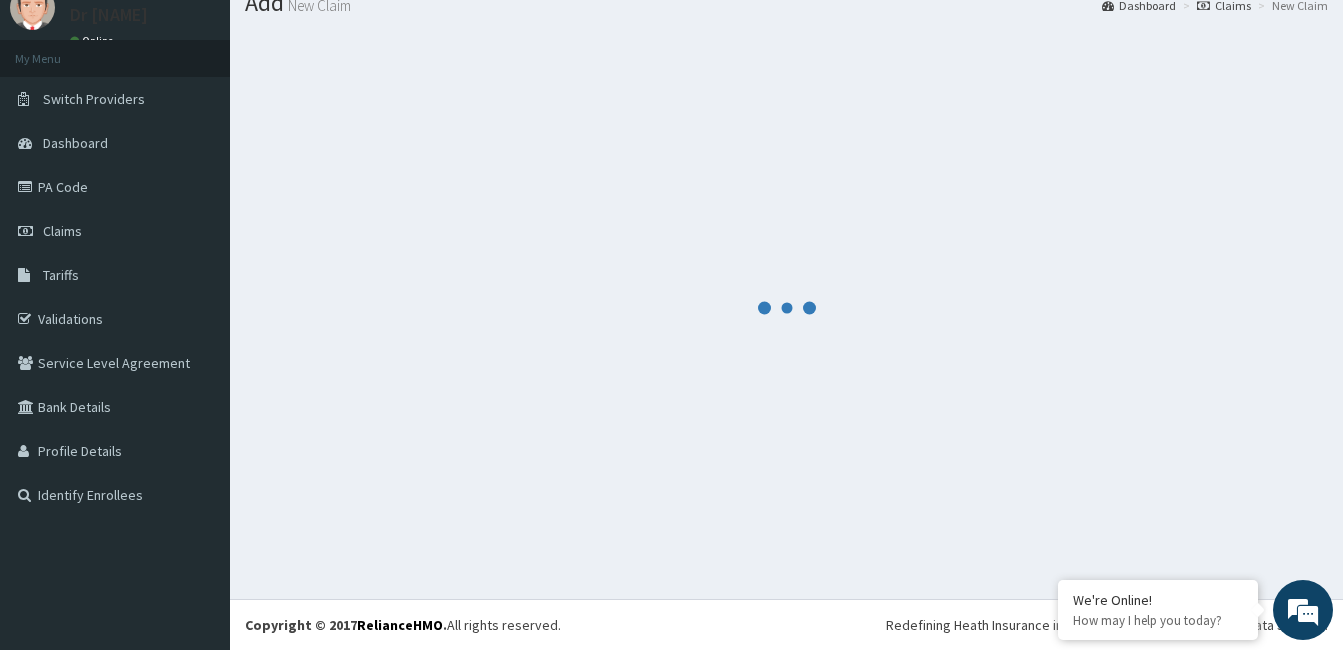 scroll, scrollTop: 1174, scrollLeft: 0, axis: vertical 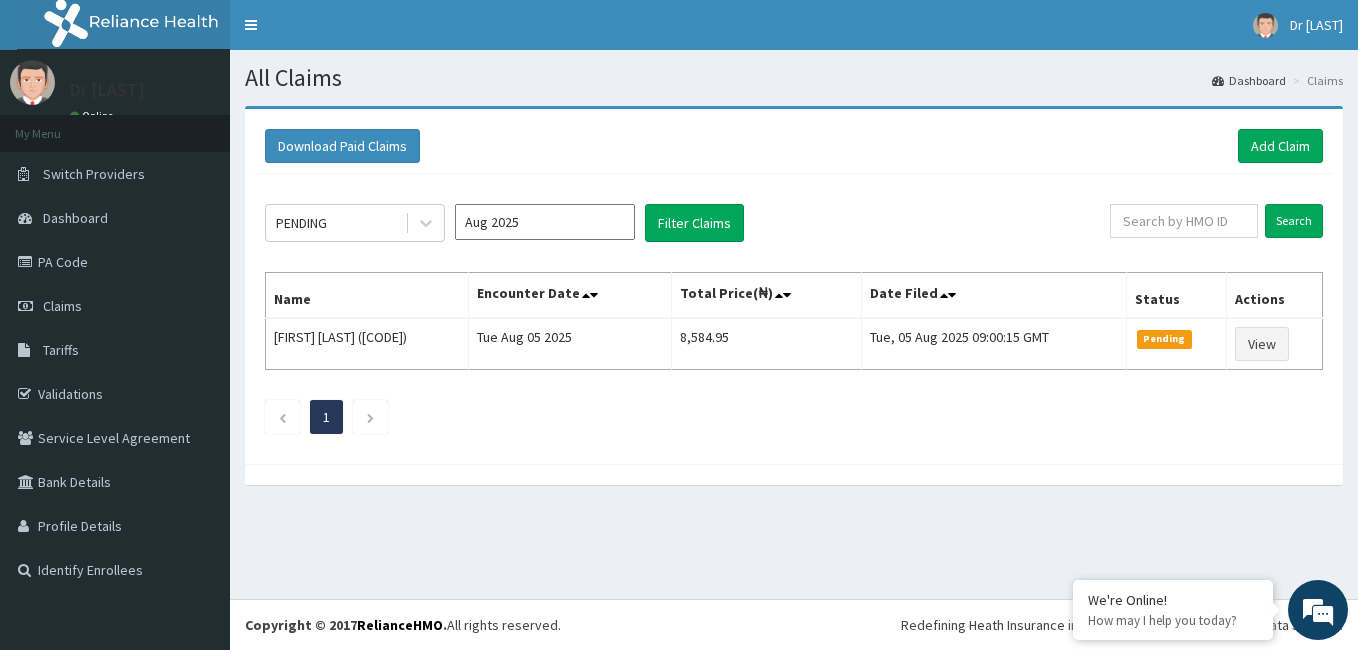 click on "Encounter Date" at bounding box center (570, 296) 